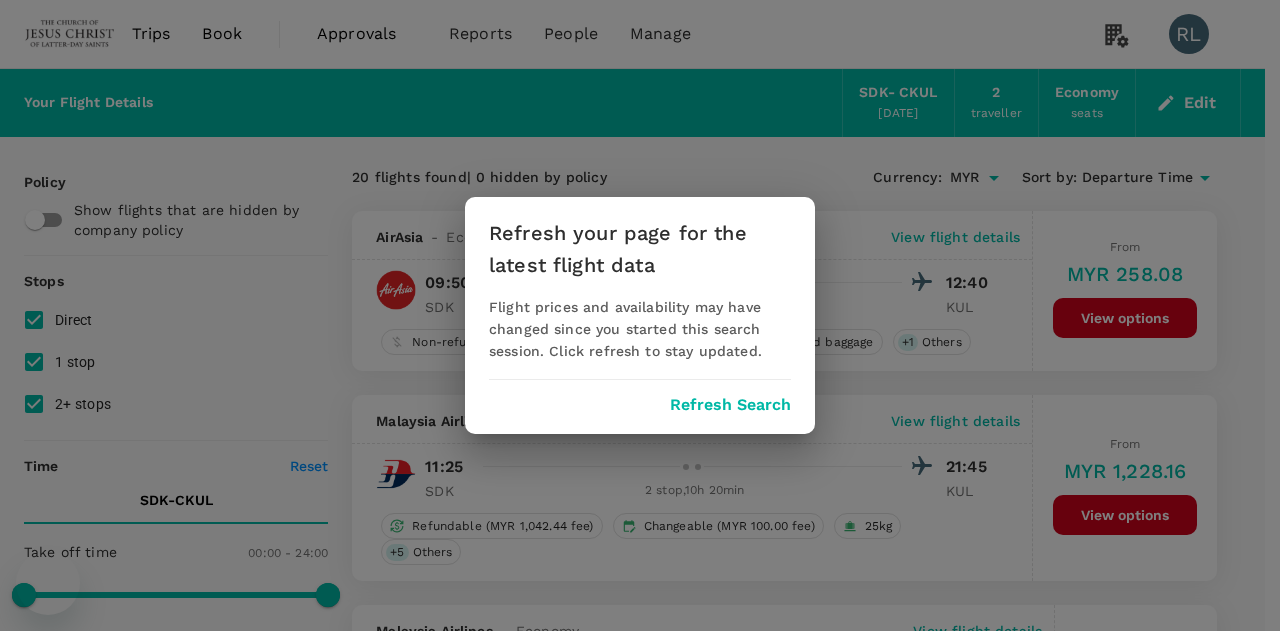 scroll, scrollTop: 0, scrollLeft: 0, axis: both 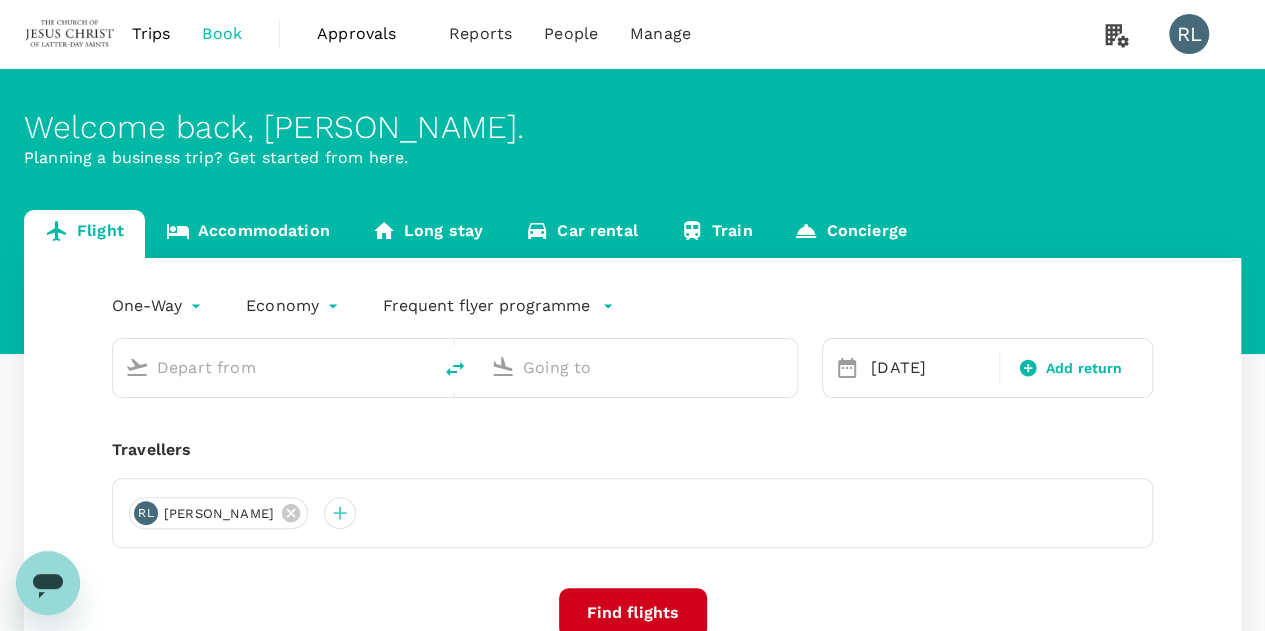click on "Trips" at bounding box center [151, 34] 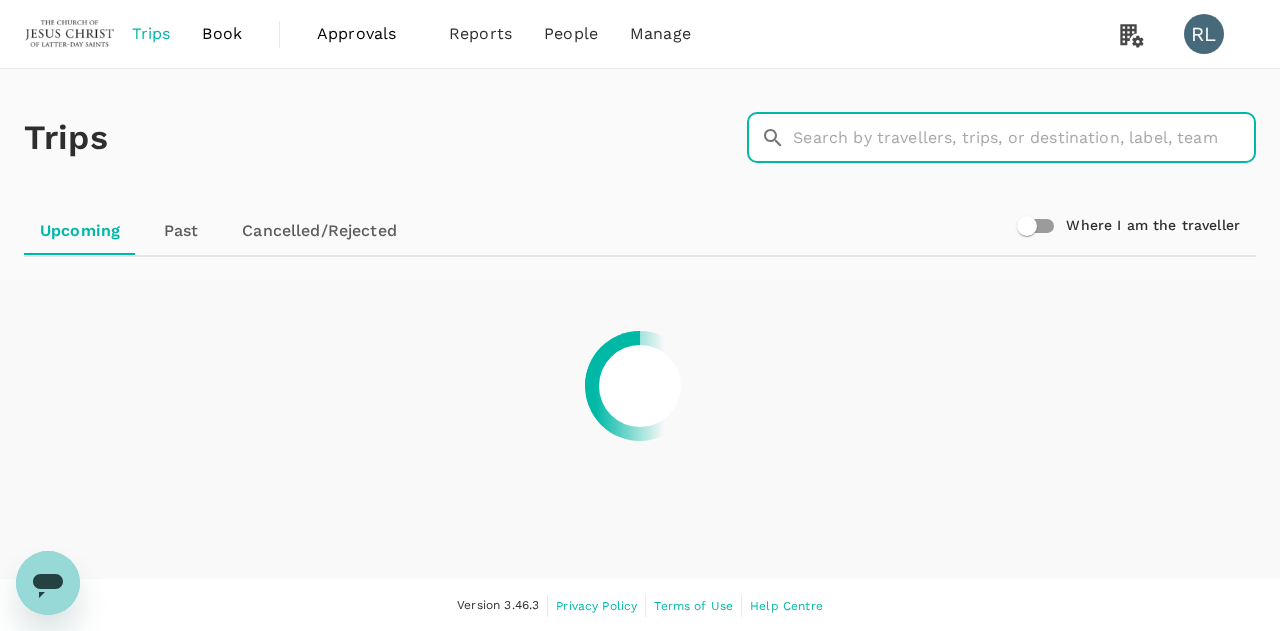 click at bounding box center (1024, 138) 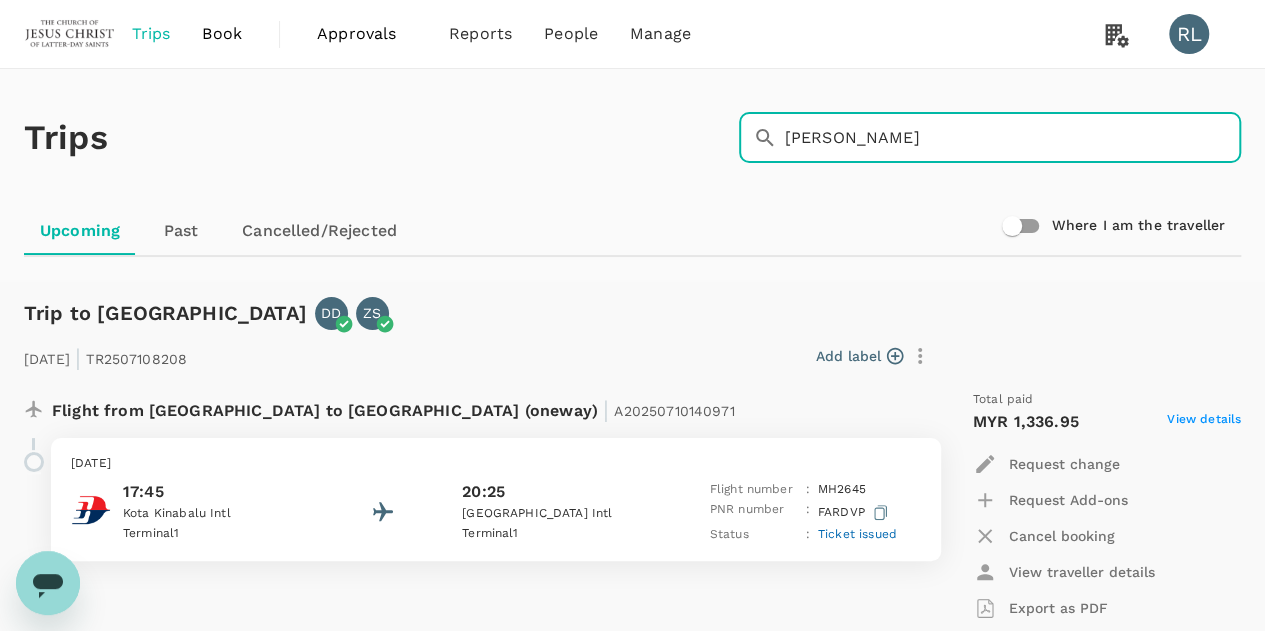 type on "[PERSON_NAME]" 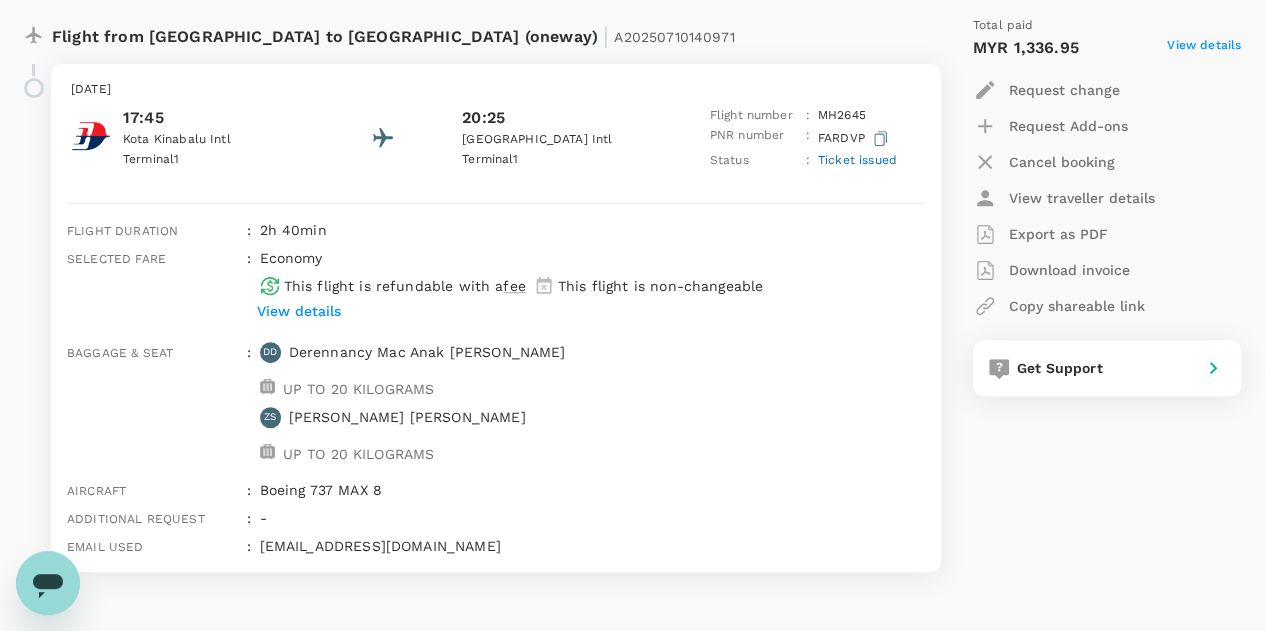 scroll, scrollTop: 344, scrollLeft: 0, axis: vertical 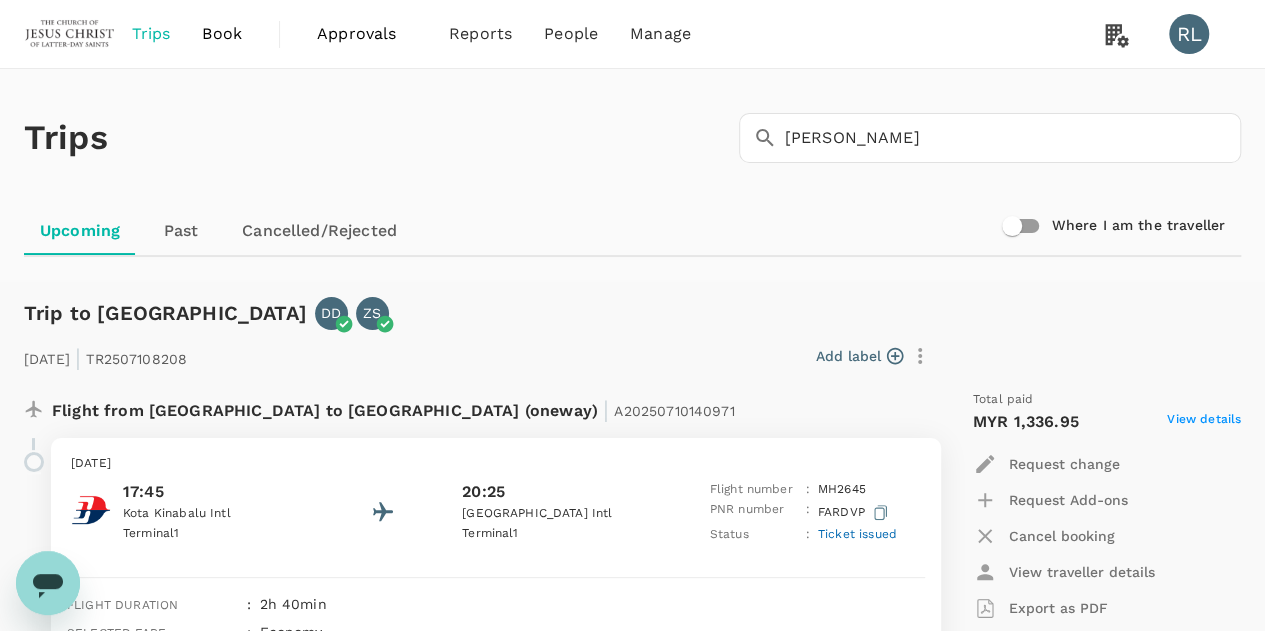 click on "Book" at bounding box center [222, 34] 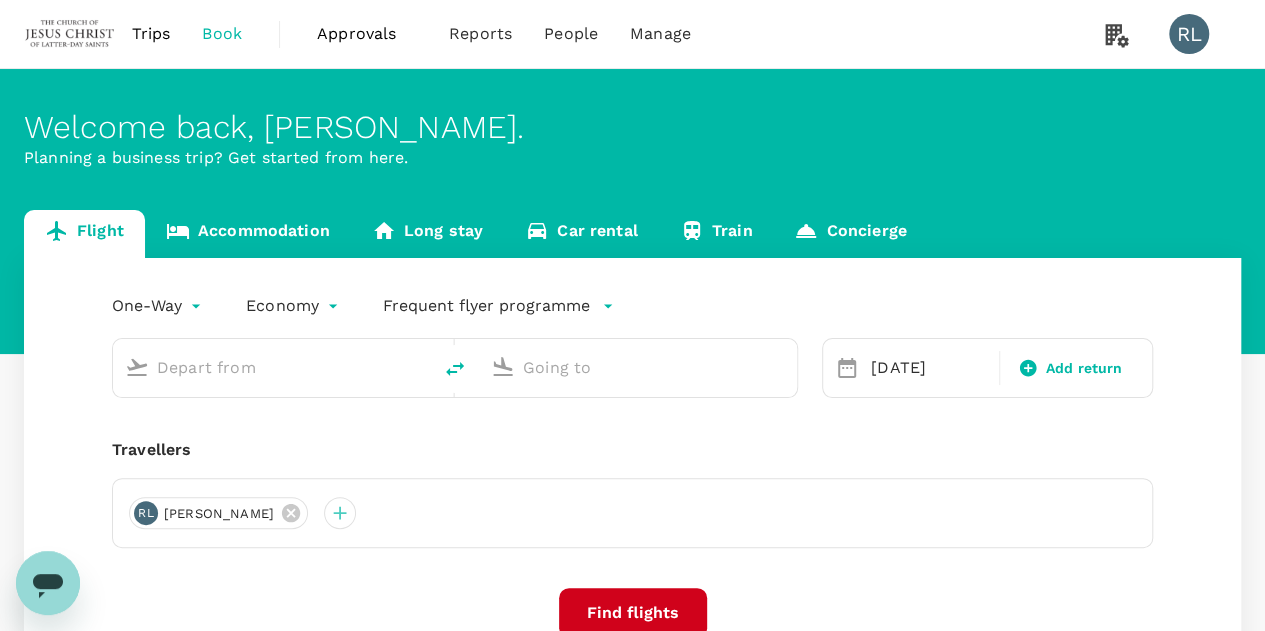 type on "Sandakan (SDK)" 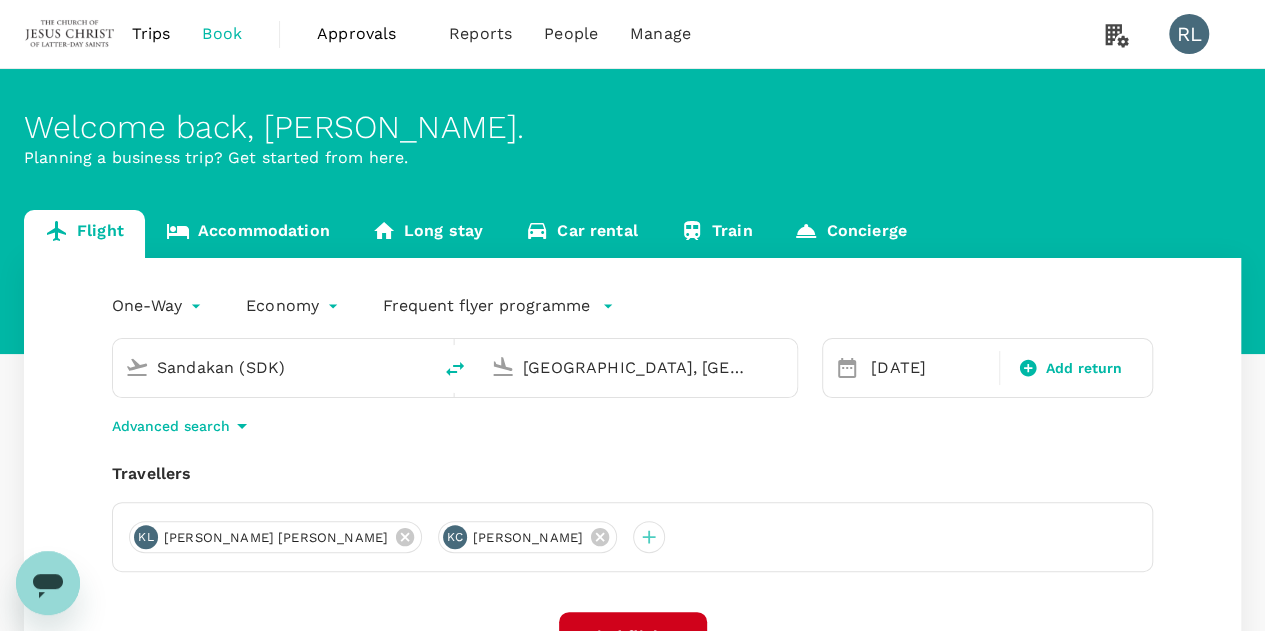 type 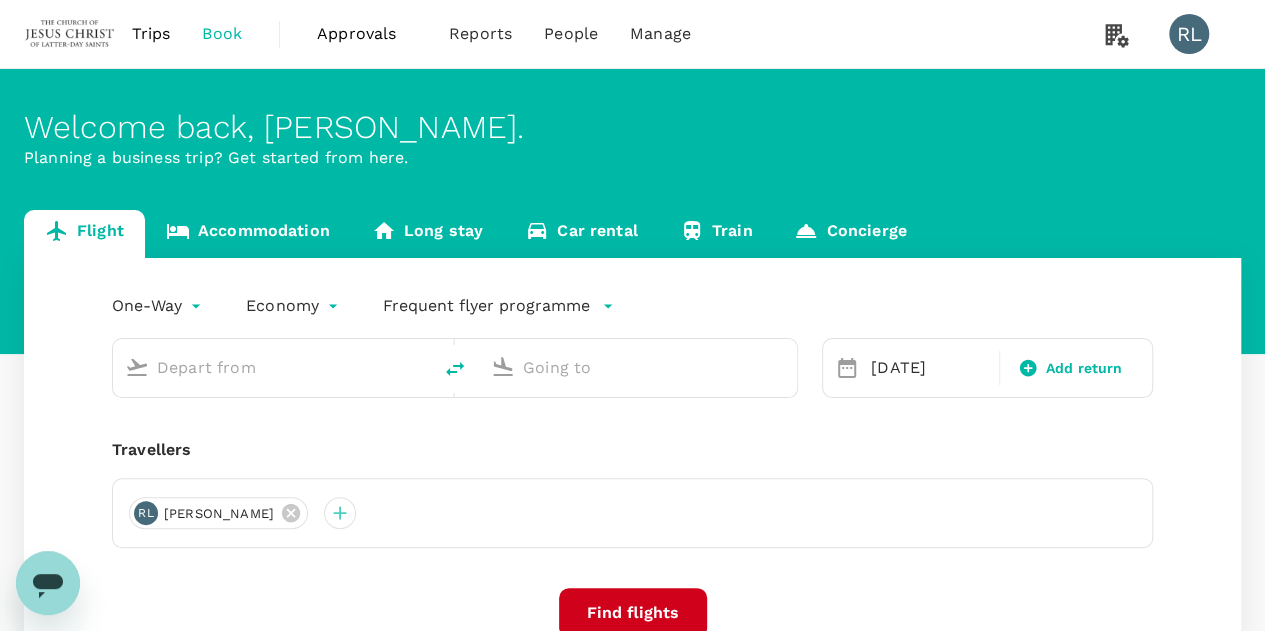 type on "Sandakan (SDK)" 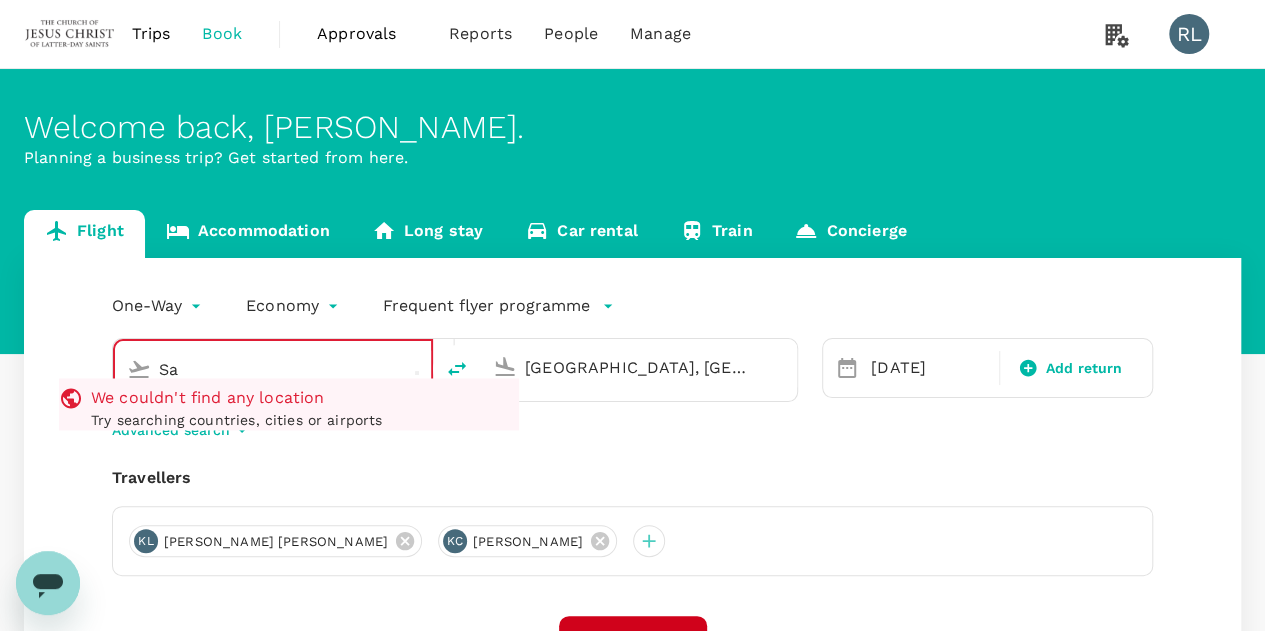 type on "S" 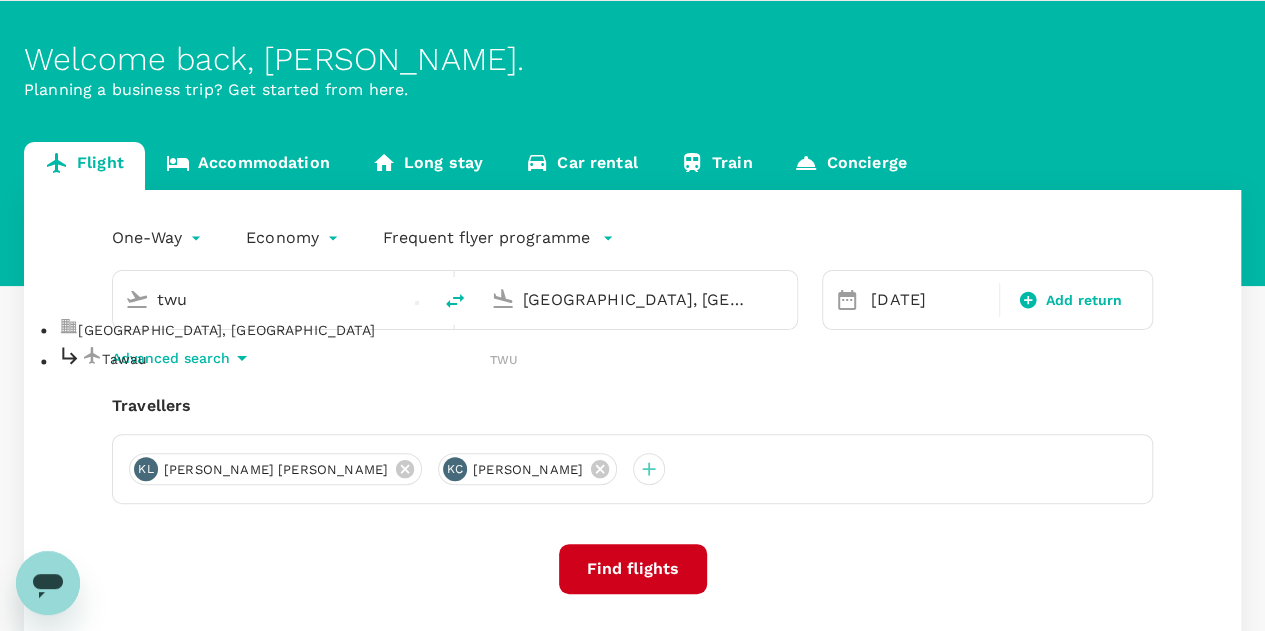 scroll, scrollTop: 100, scrollLeft: 0, axis: vertical 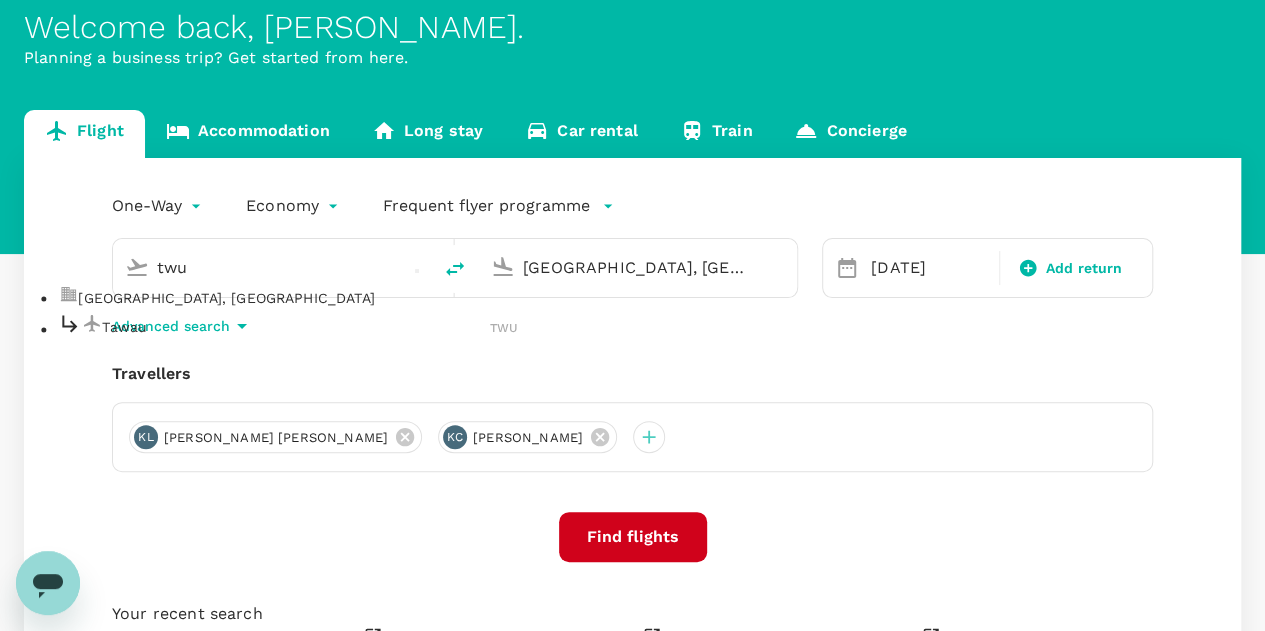 type on "Sandakan (SDK)" 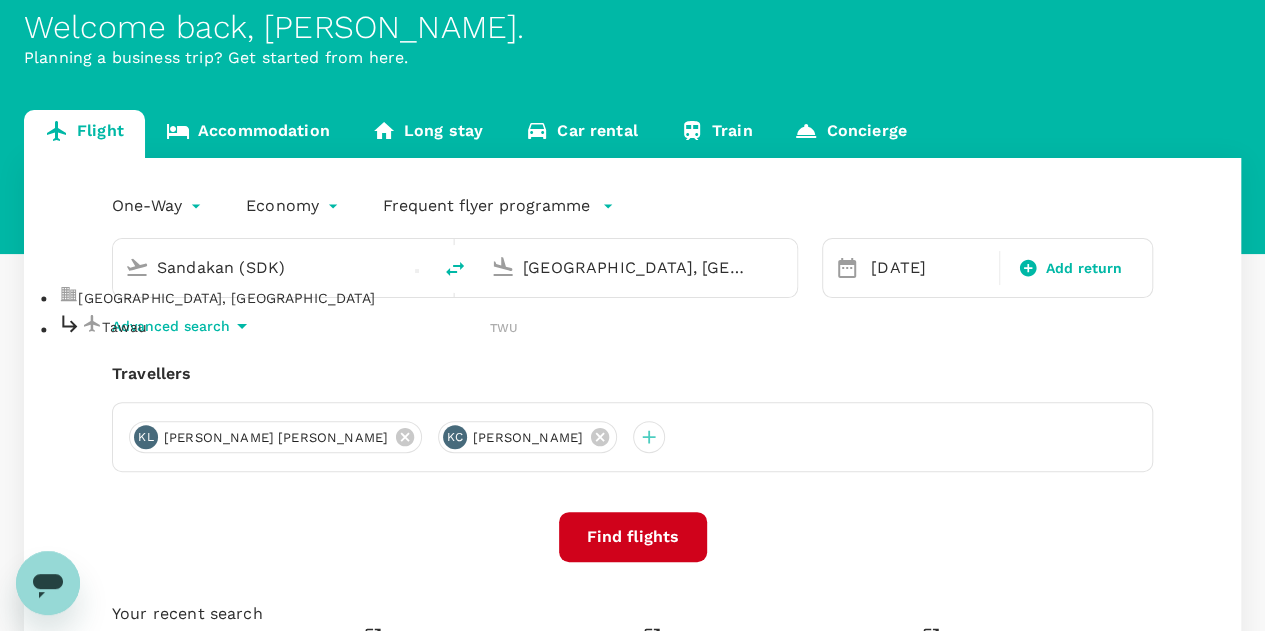 click on "Find flights" at bounding box center (633, 537) 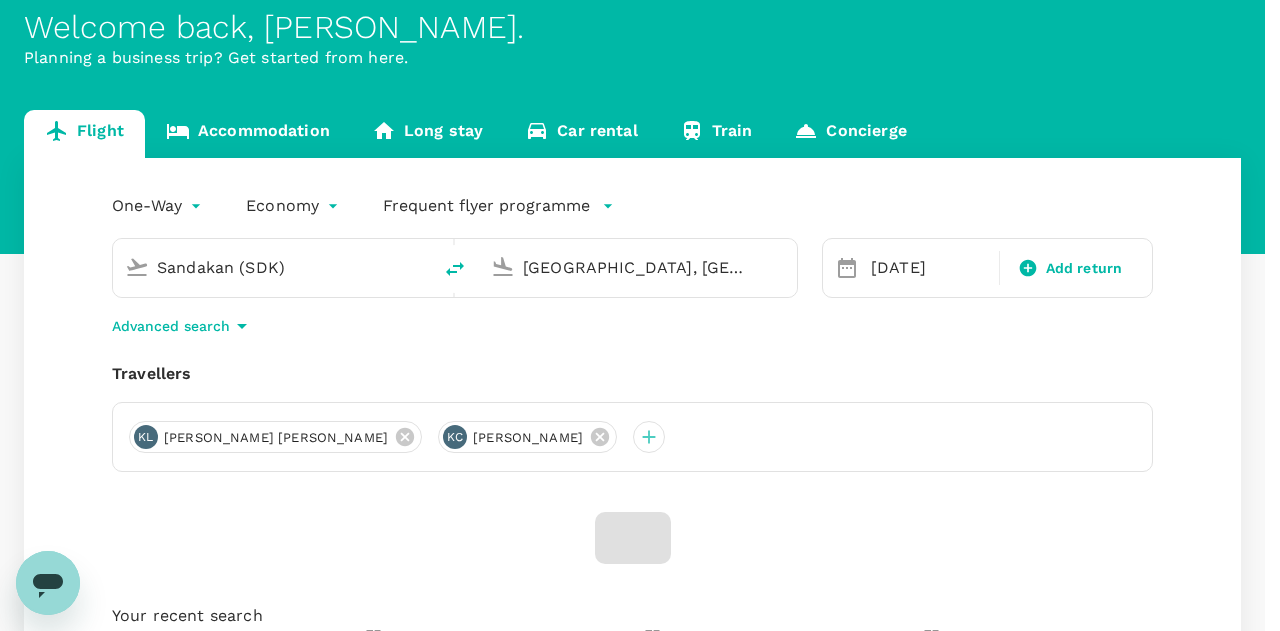 click on "Confirm" at bounding box center [73, 1263] 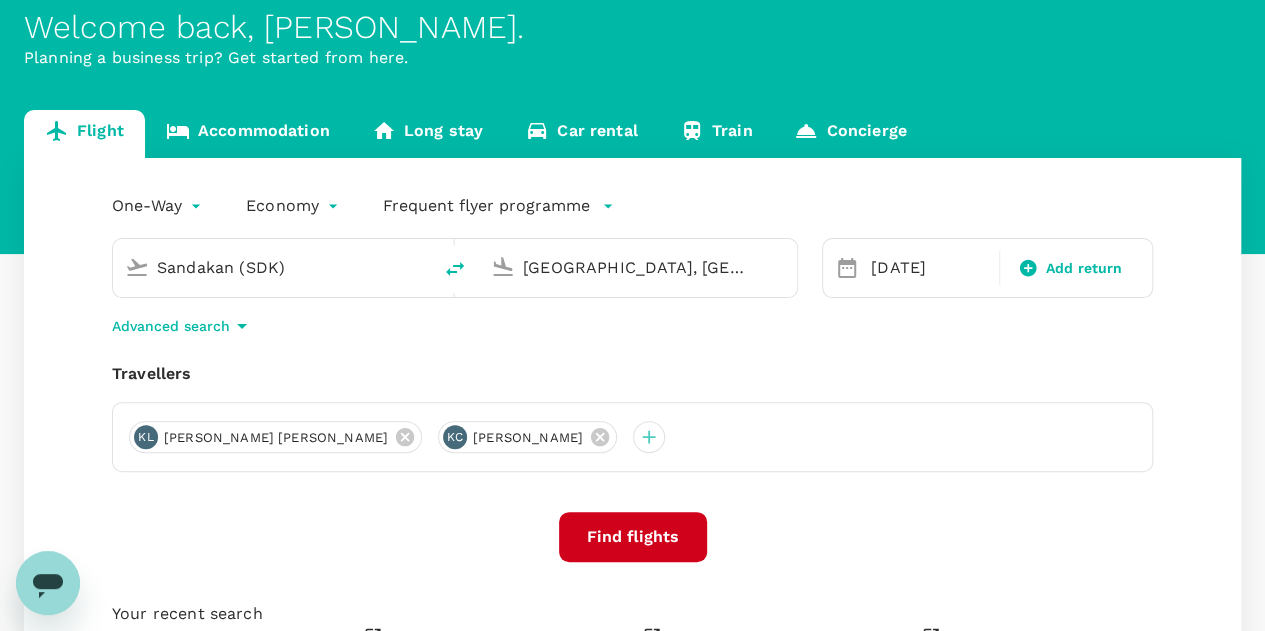 scroll, scrollTop: 0, scrollLeft: 0, axis: both 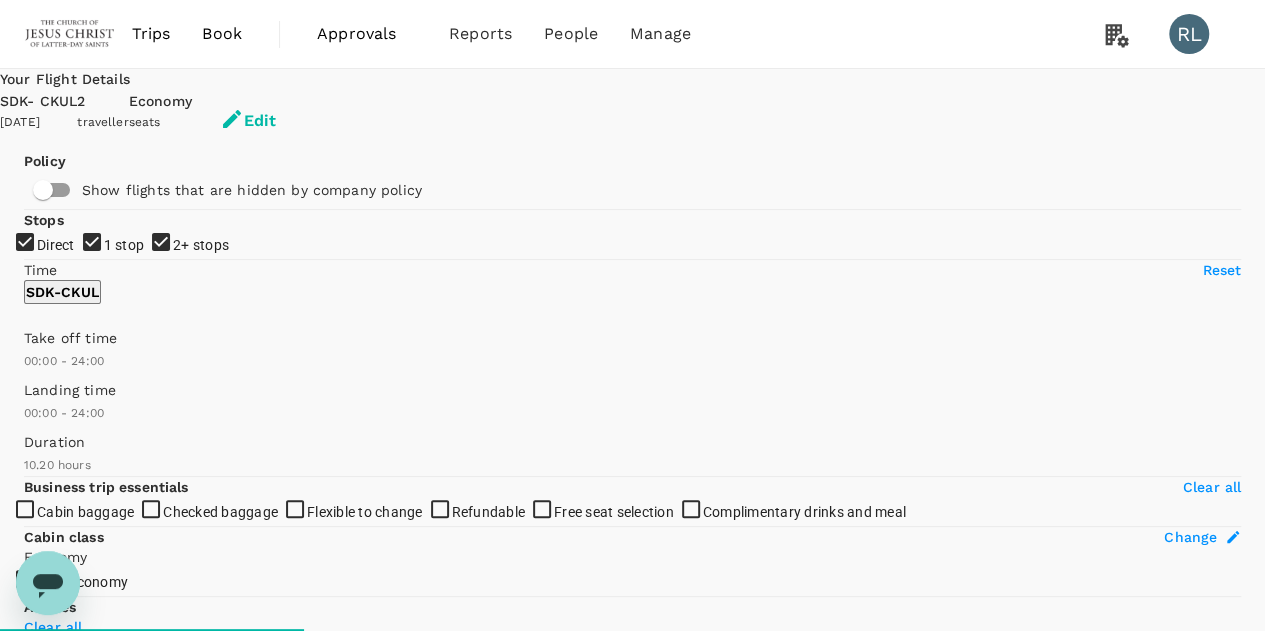 type on "1235" 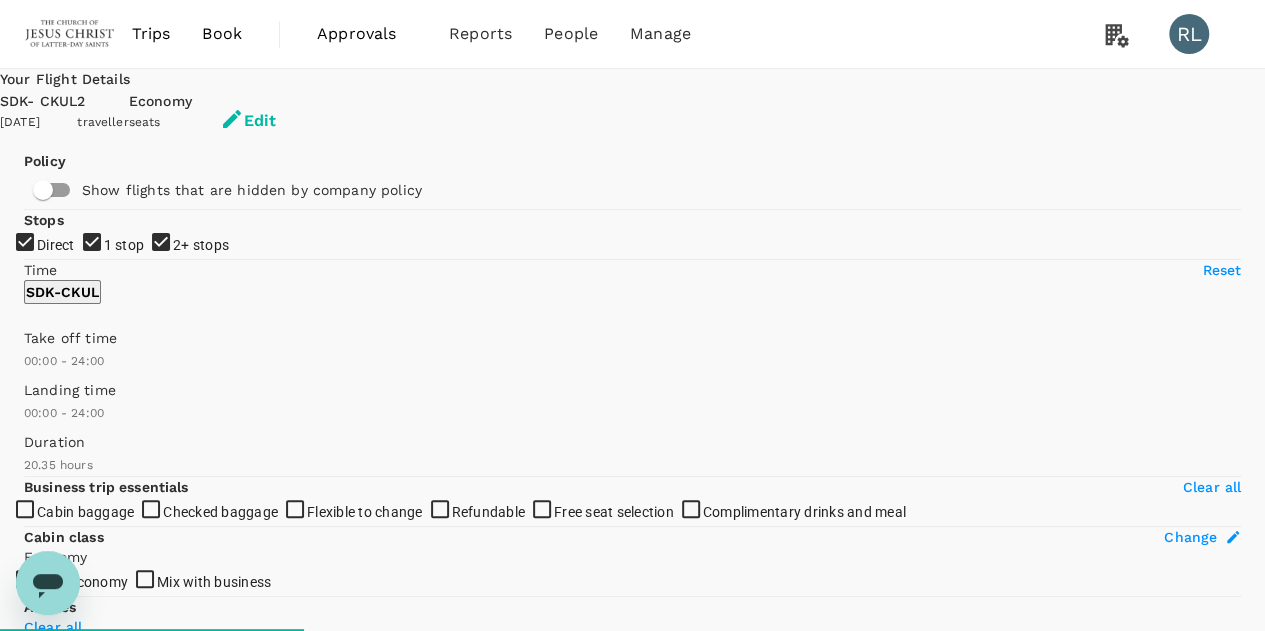 checkbox on "false" 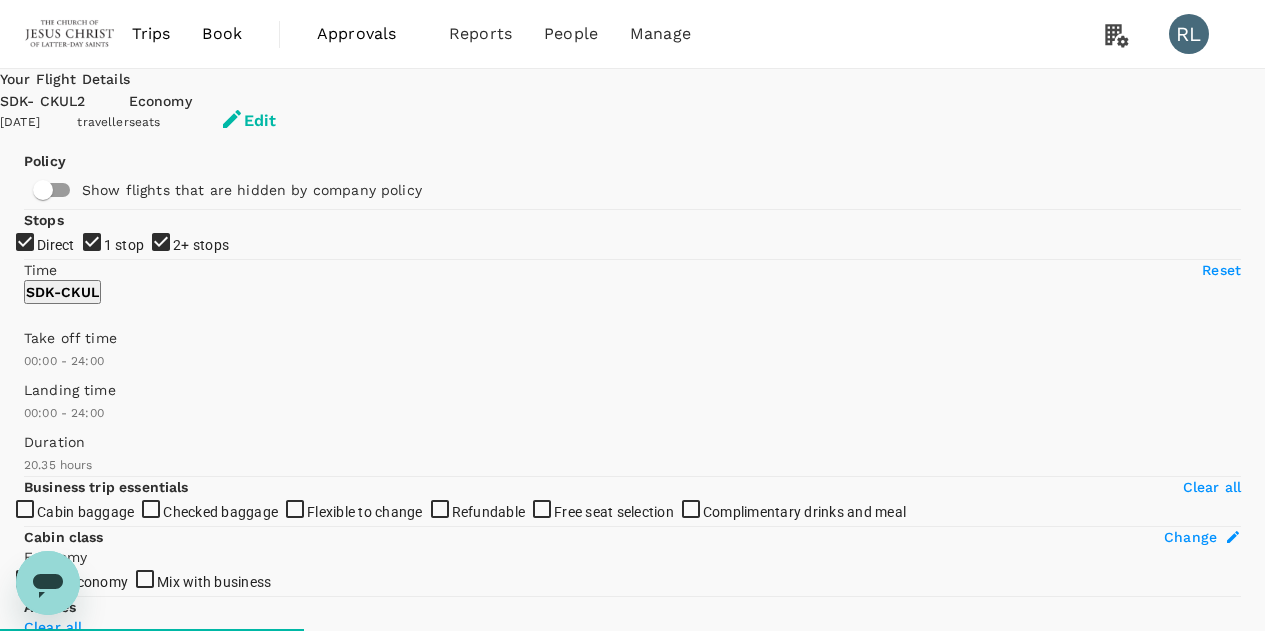 click on "Departure Time" at bounding box center (632, 39811) 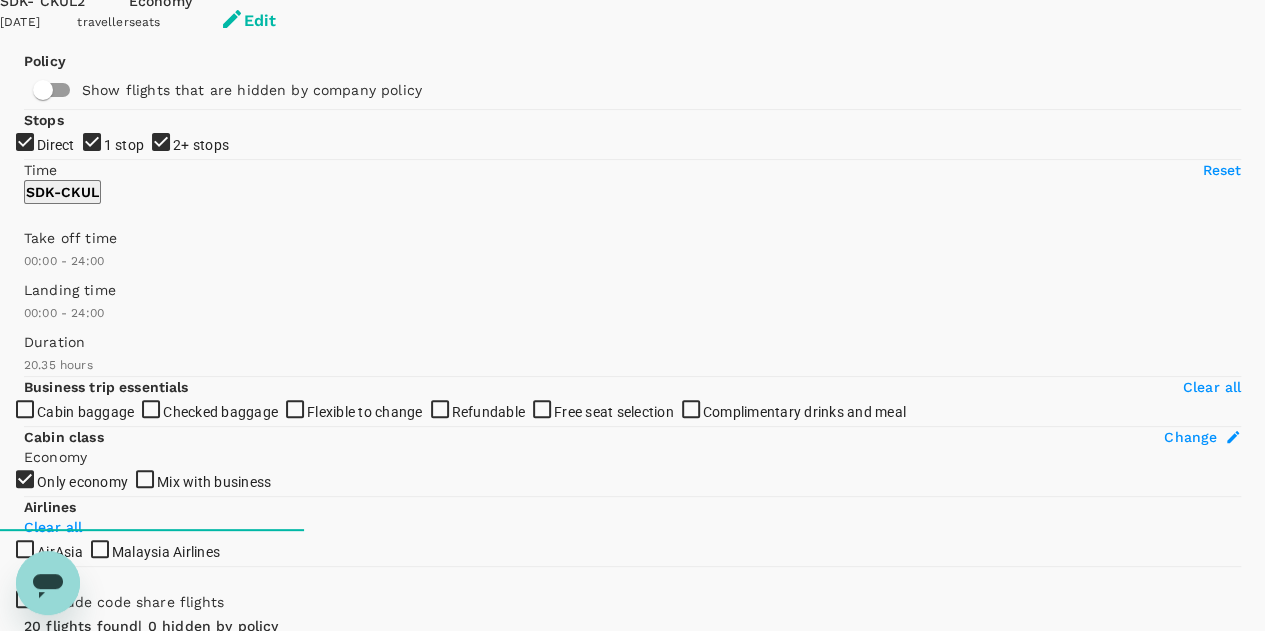 scroll, scrollTop: 0, scrollLeft: 0, axis: both 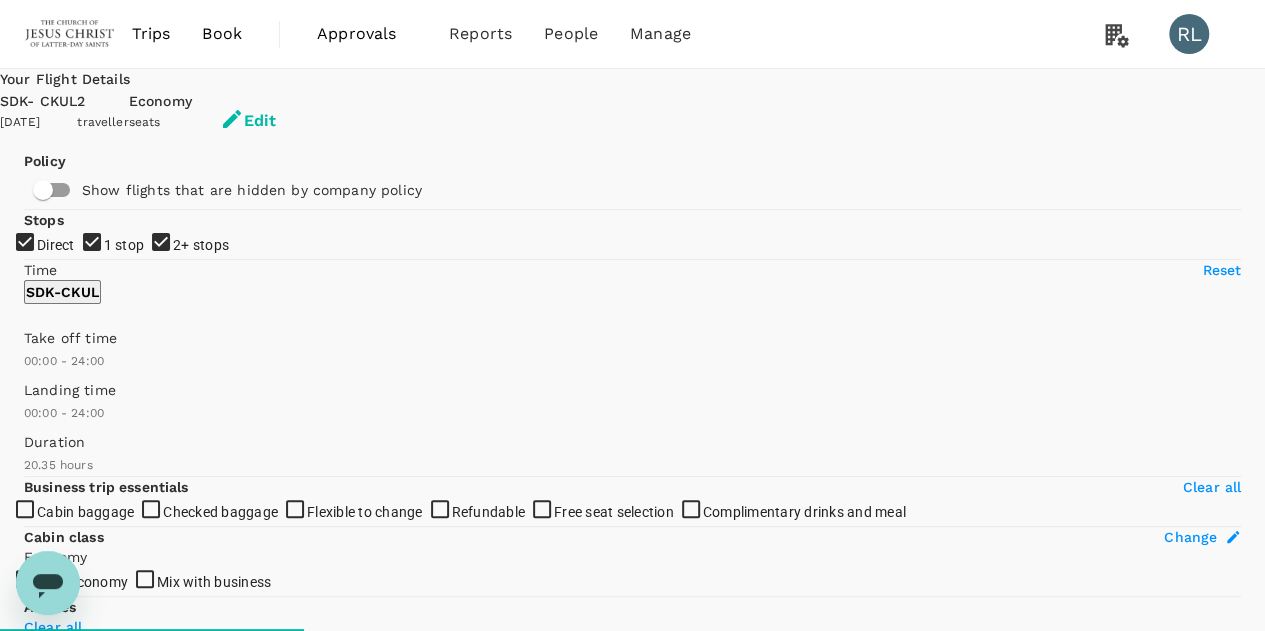 click on "Edit" at bounding box center (248, 121) 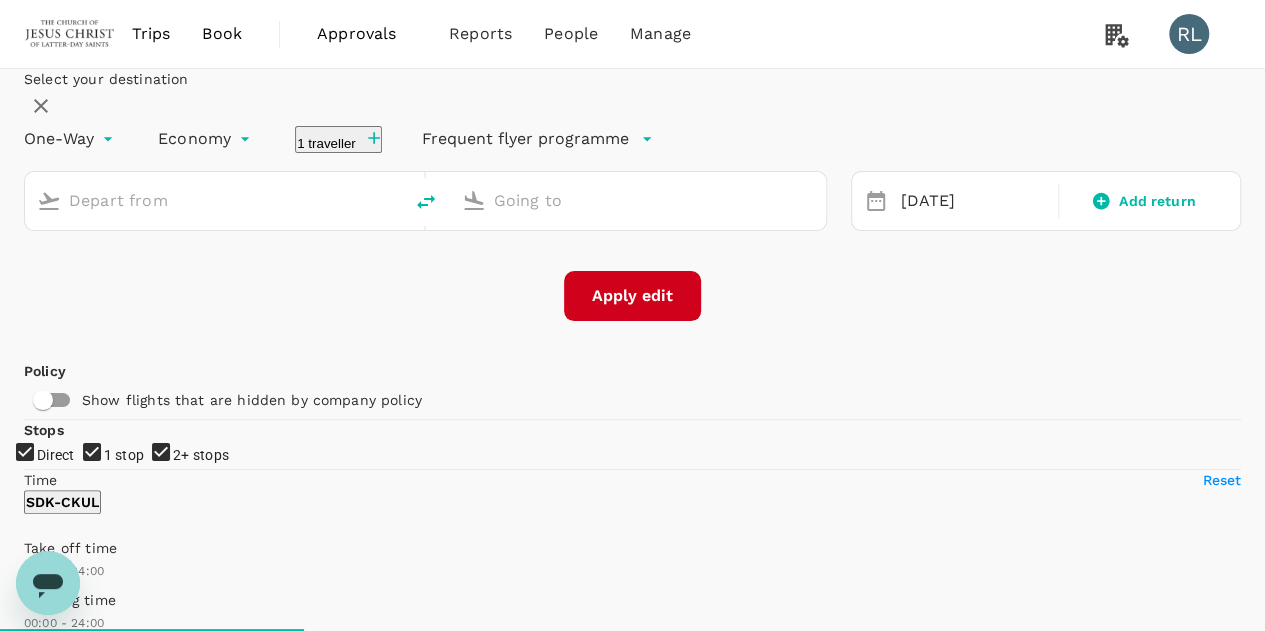 type on "Sandakan (SDK)" 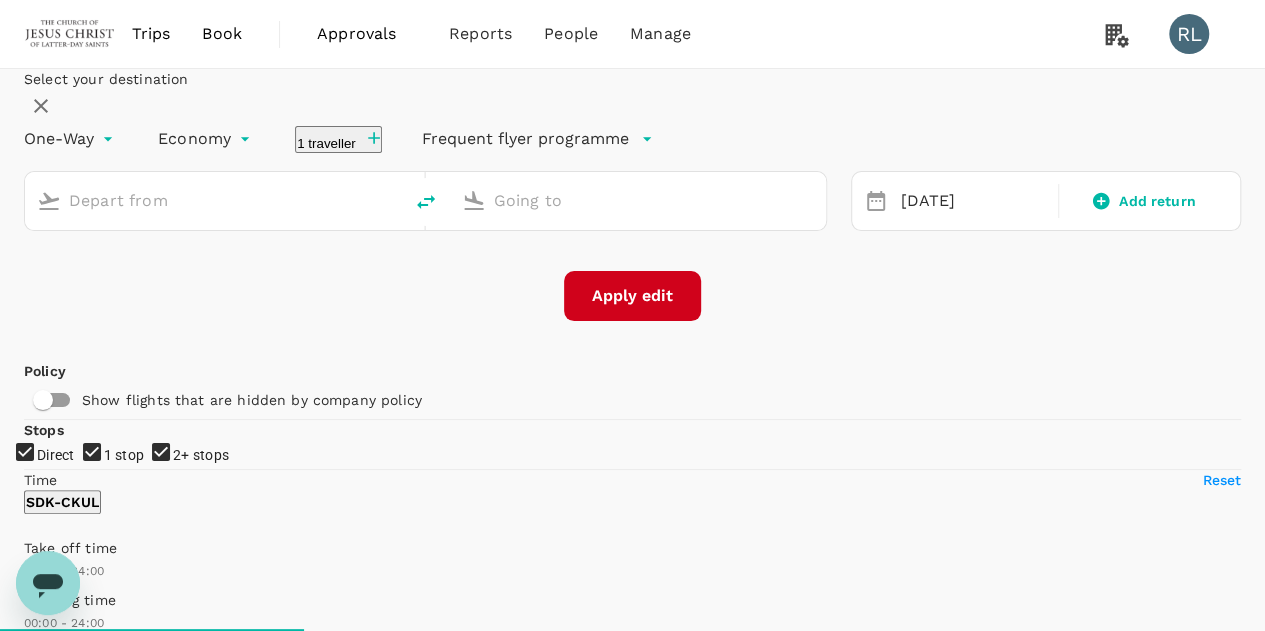 type on "[GEOGRAPHIC_DATA], [GEOGRAPHIC_DATA] (any)" 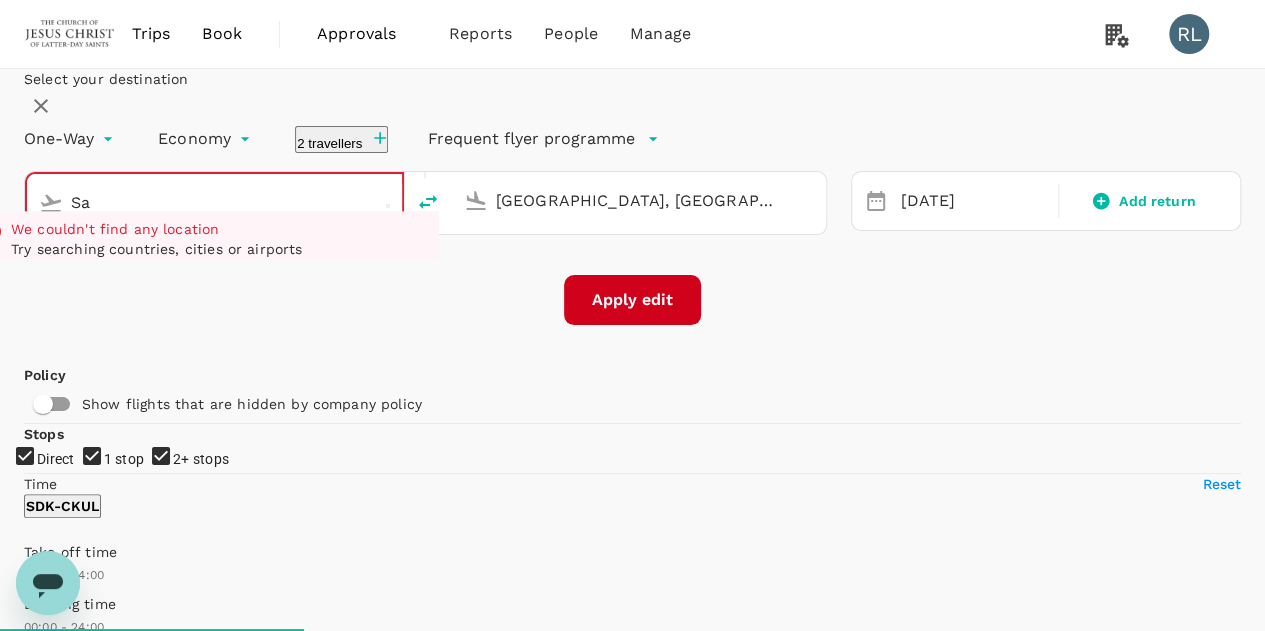 type on "S" 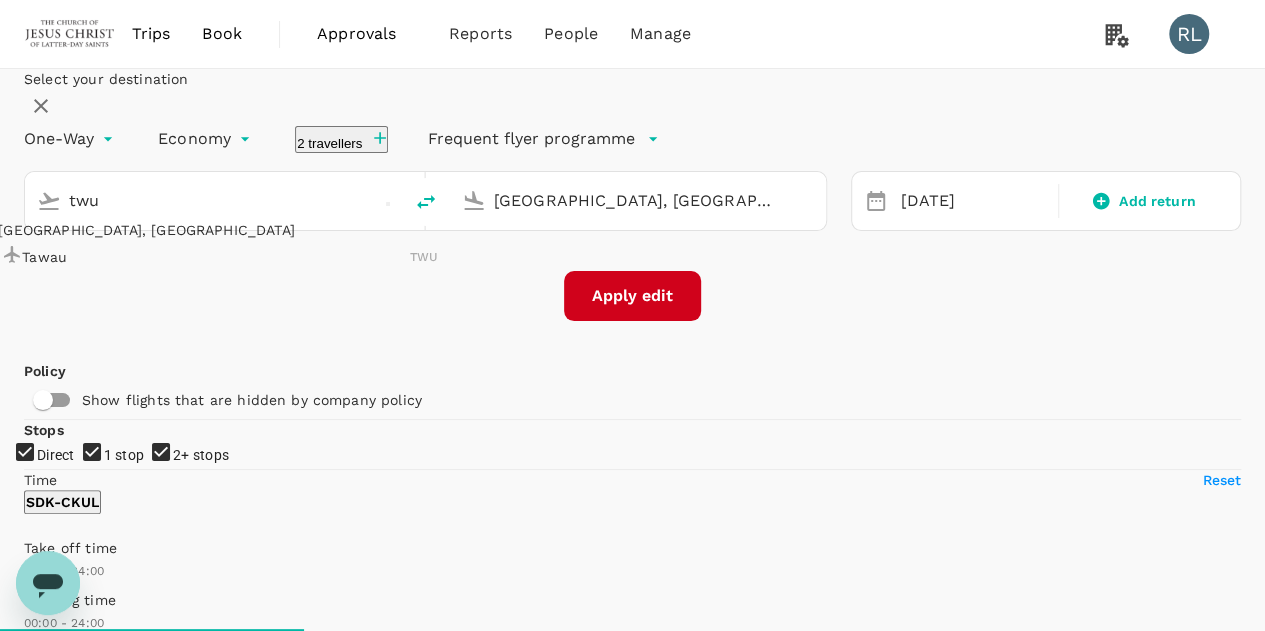 click on "Tawau" at bounding box center [216, 257] 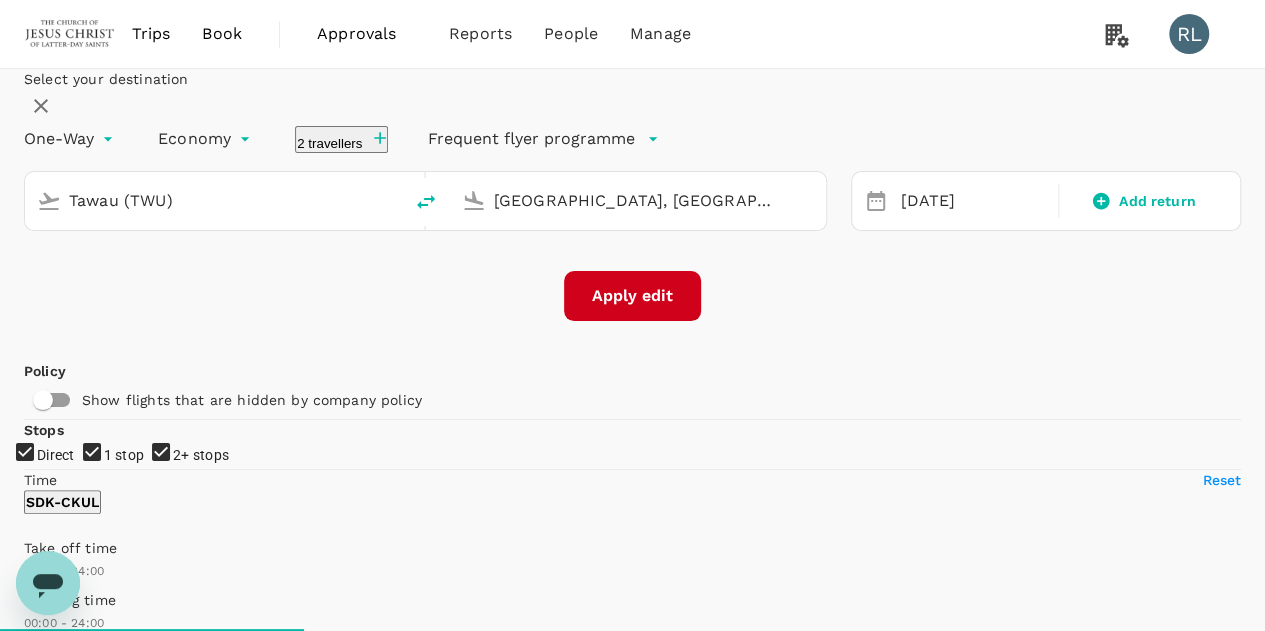 click on "Apply edit" at bounding box center [632, 296] 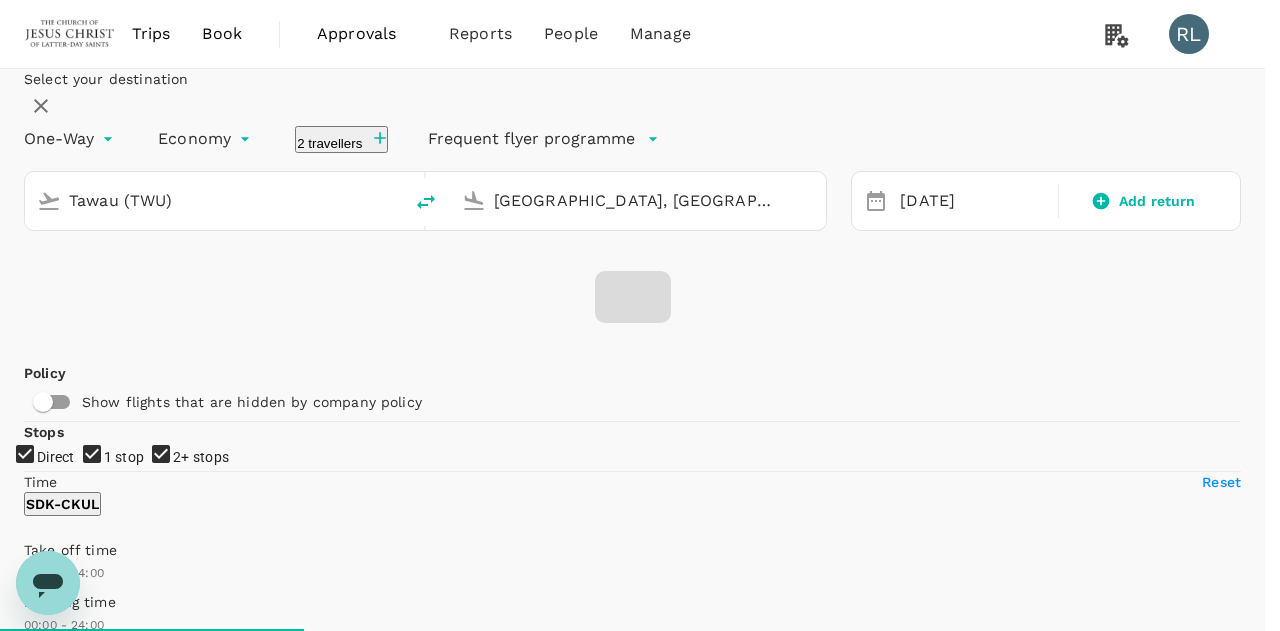 click on "Confirm" at bounding box center [73, 40305] 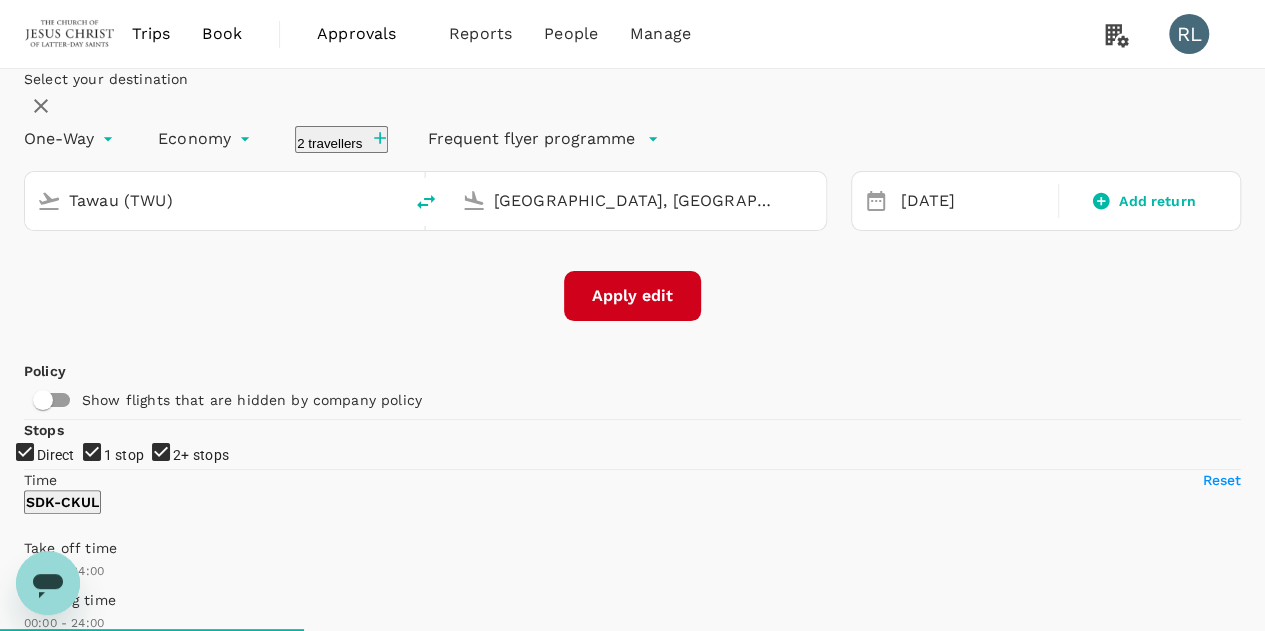 checkbox on "false" 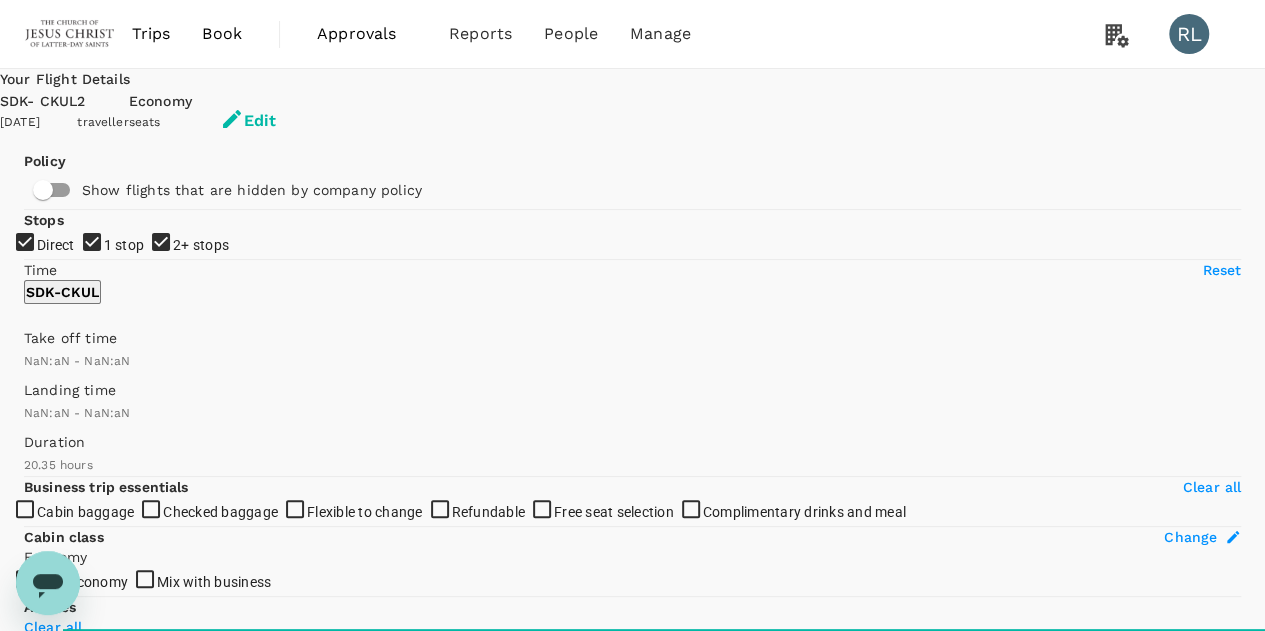 type on "1440" 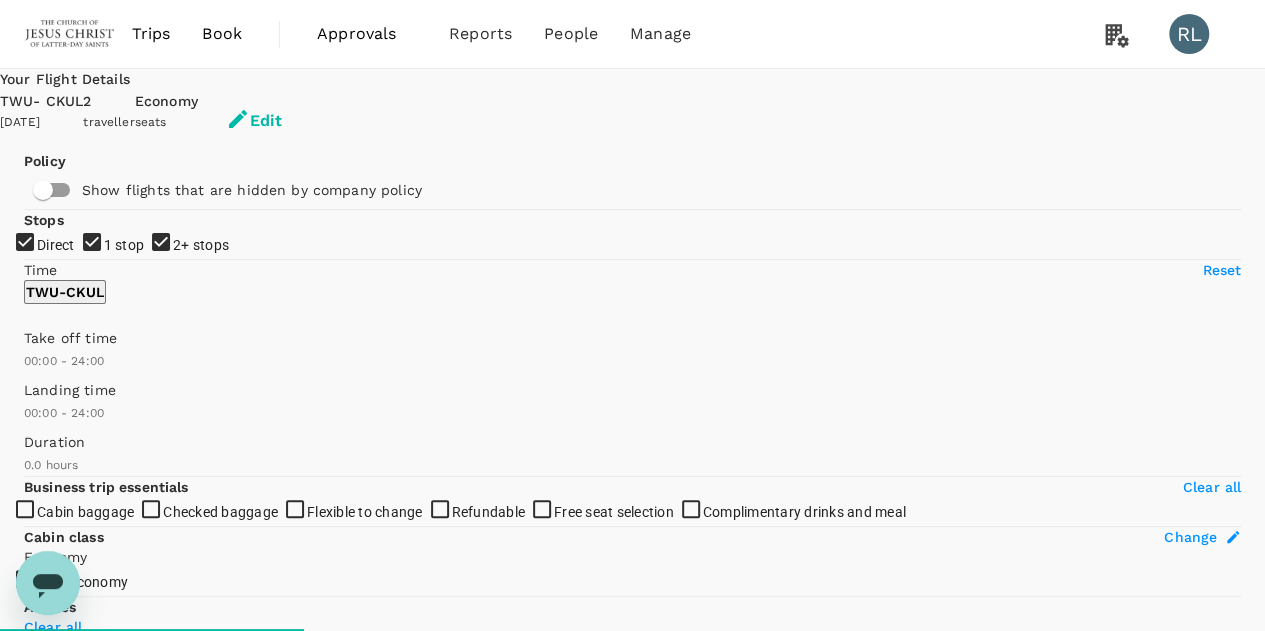 type on "680" 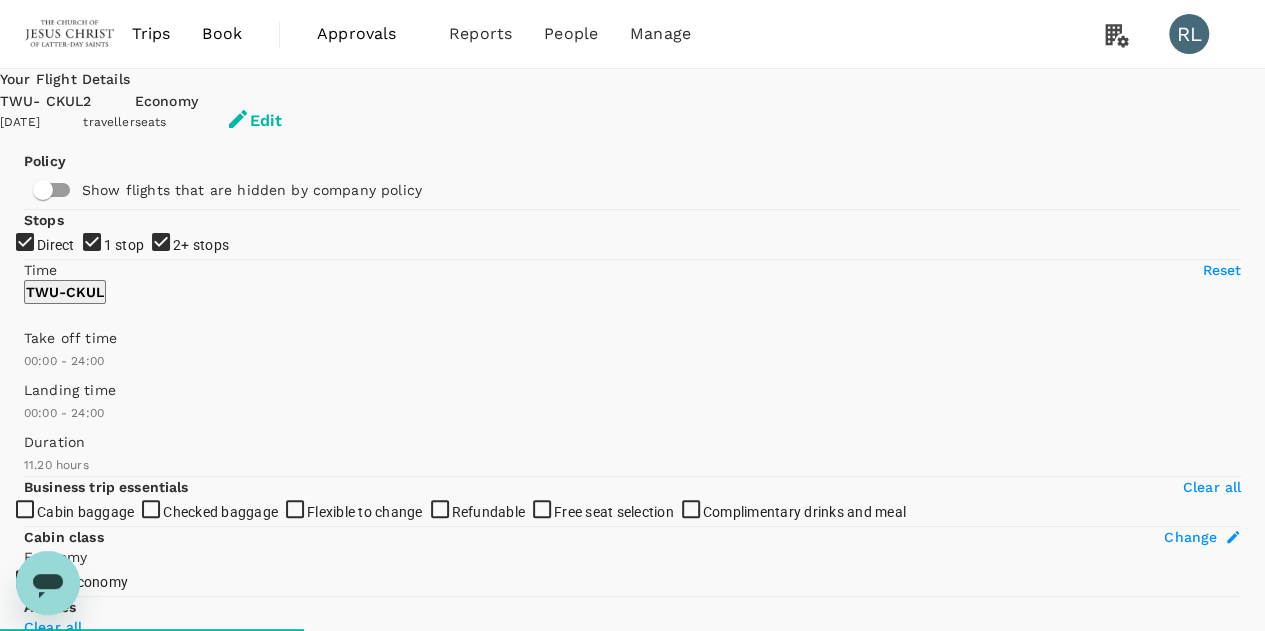 click on "Recommended" at bounding box center (131, 787) 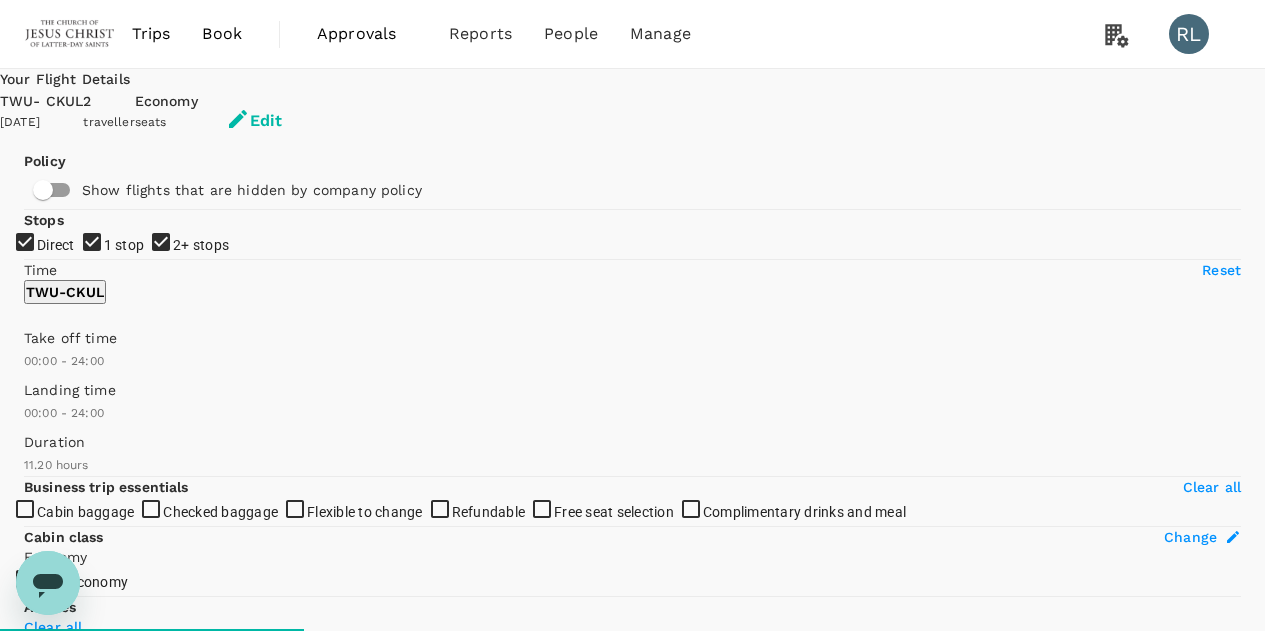 click on "Departure Time" at bounding box center (632, 39499) 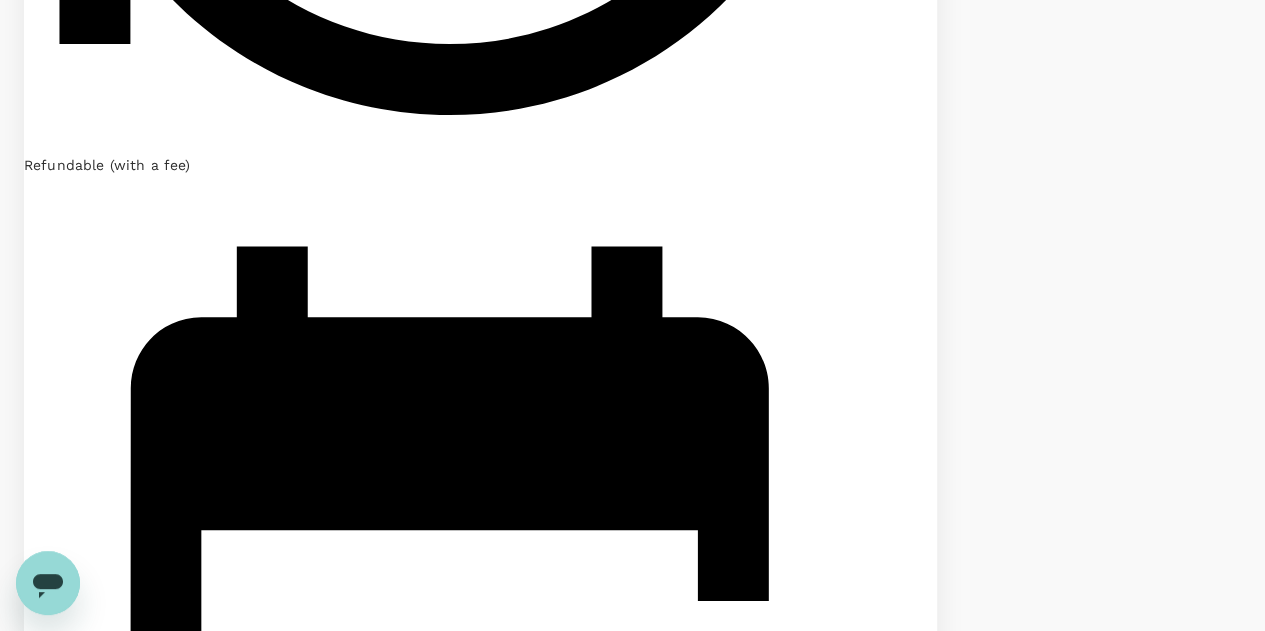 scroll, scrollTop: 1700, scrollLeft: 0, axis: vertical 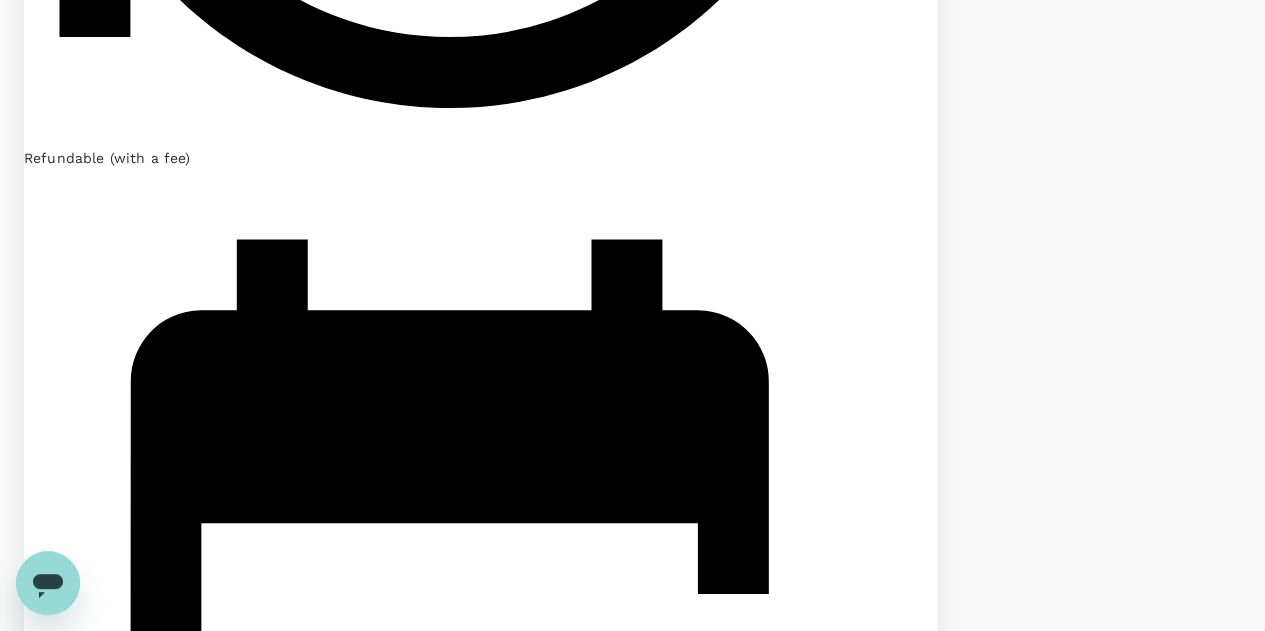 click on "View flight details" at bounding box center (794, 16548) 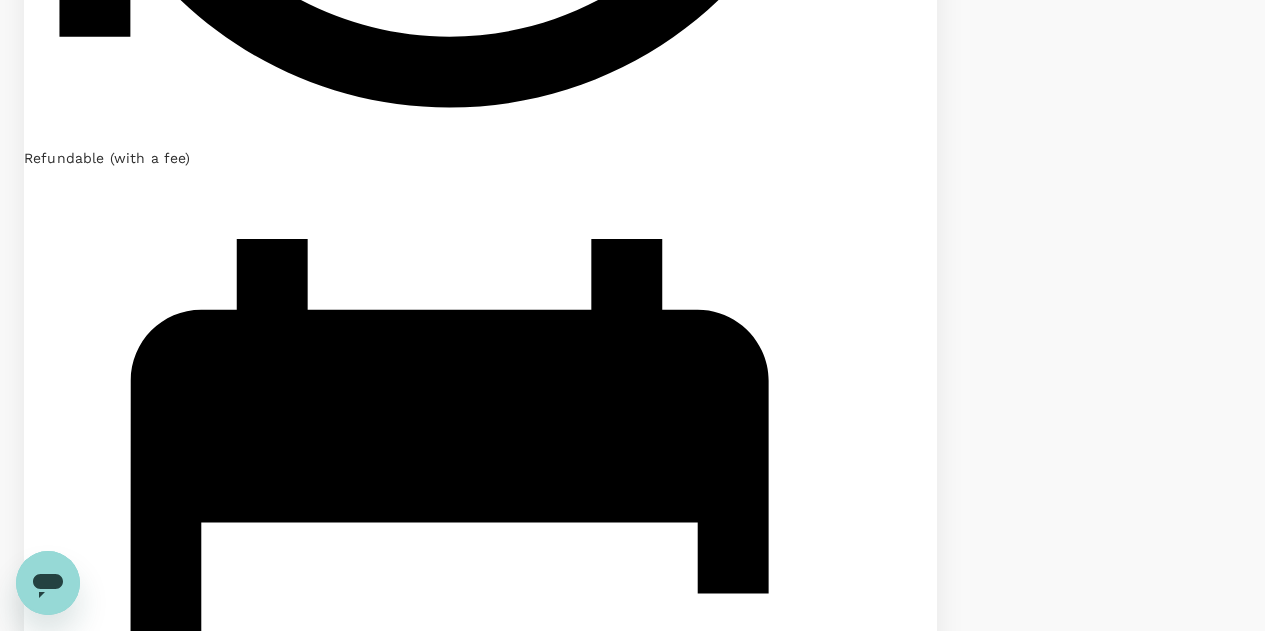 click 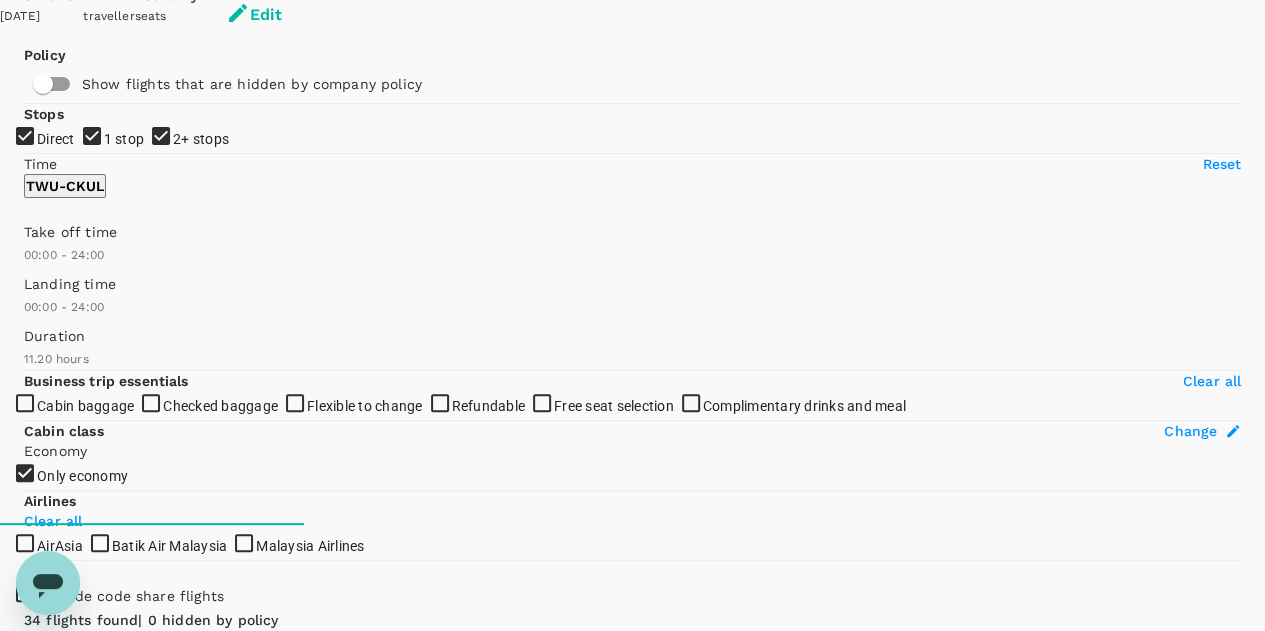 scroll, scrollTop: 66, scrollLeft: 0, axis: vertical 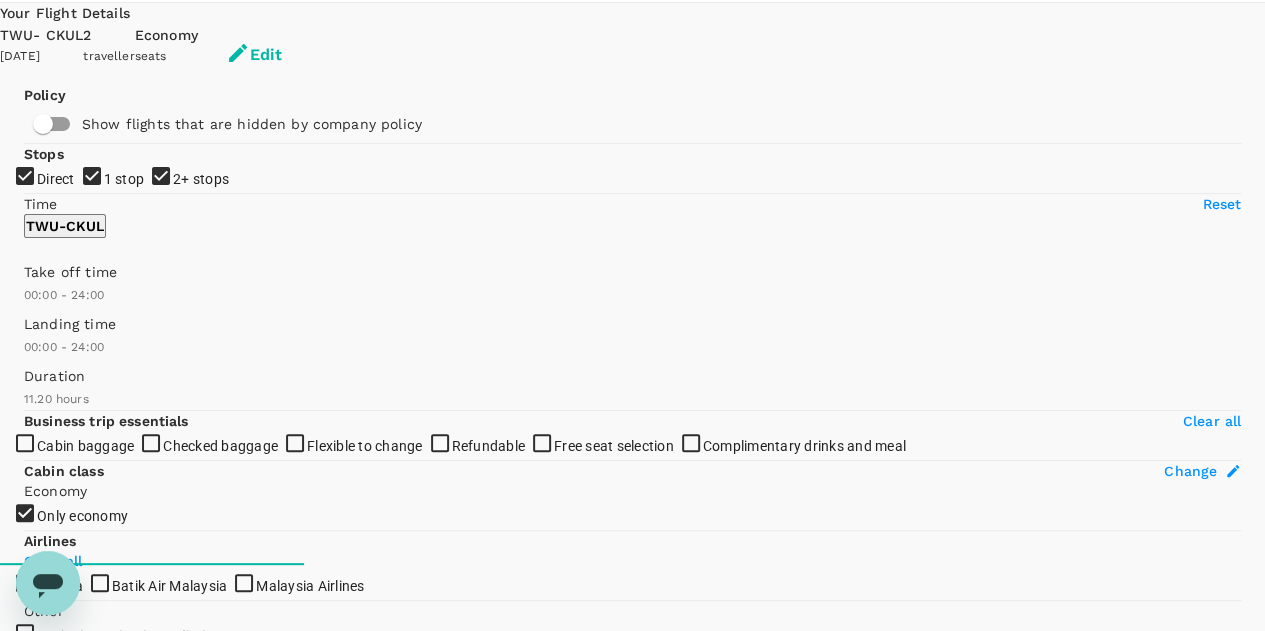 click on "Edit" at bounding box center (254, 55) 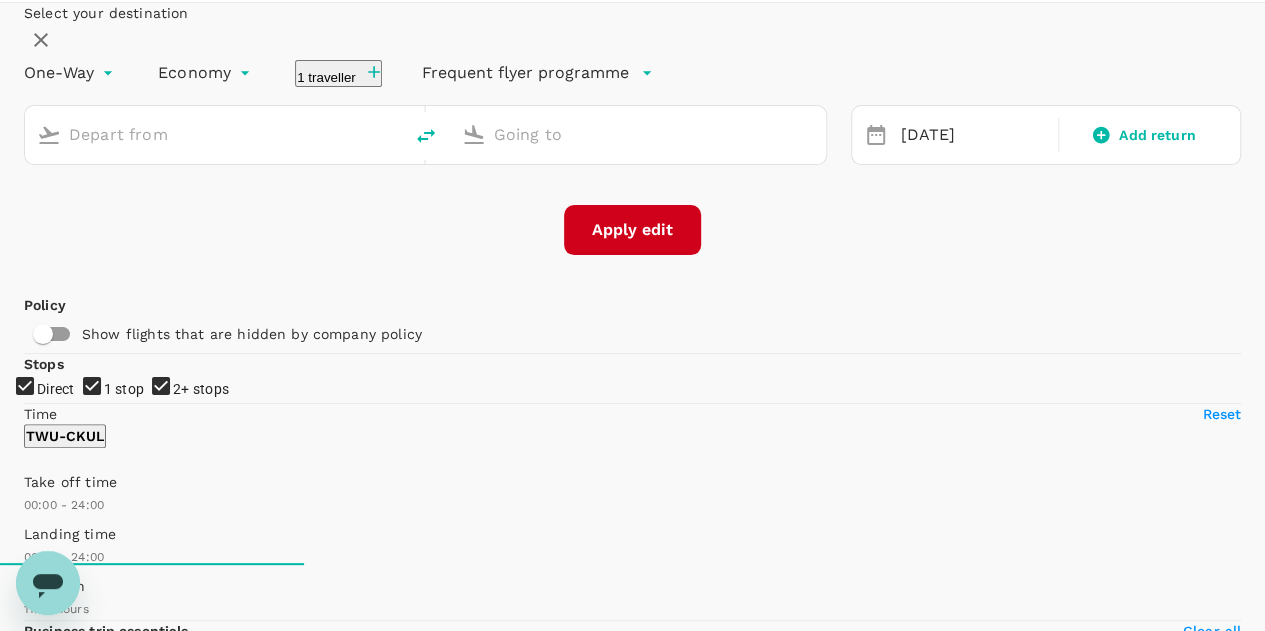 type on "Tawau (TWU)" 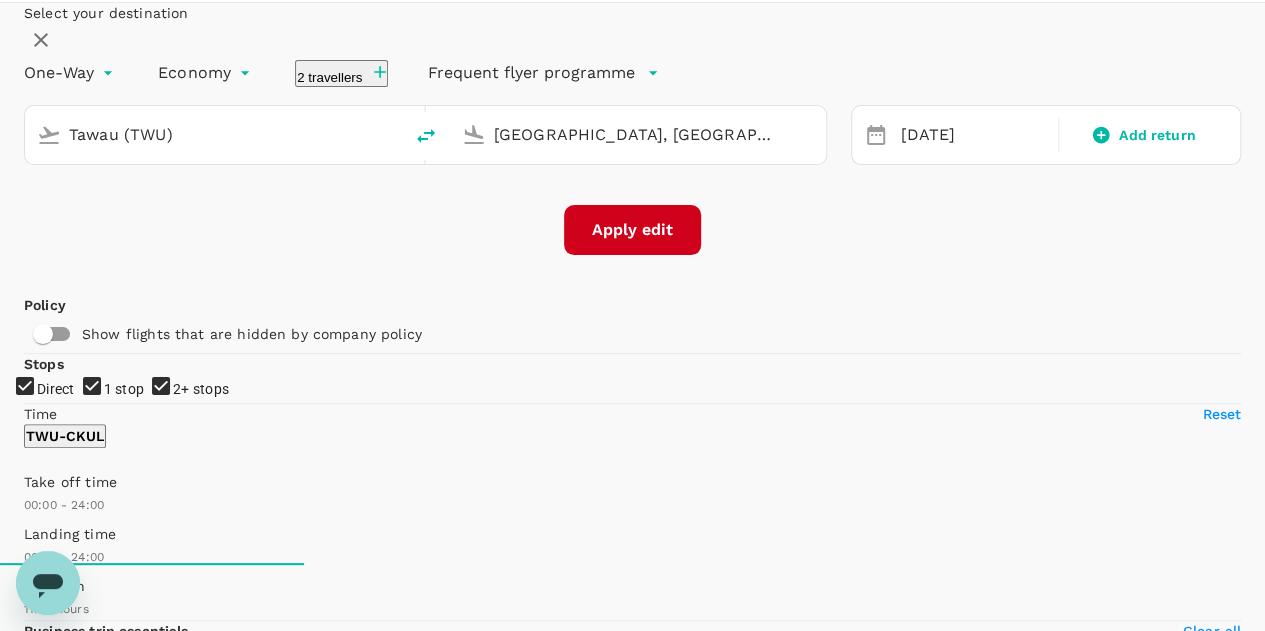 click on "[GEOGRAPHIC_DATA], [GEOGRAPHIC_DATA] (any)" at bounding box center [639, 134] 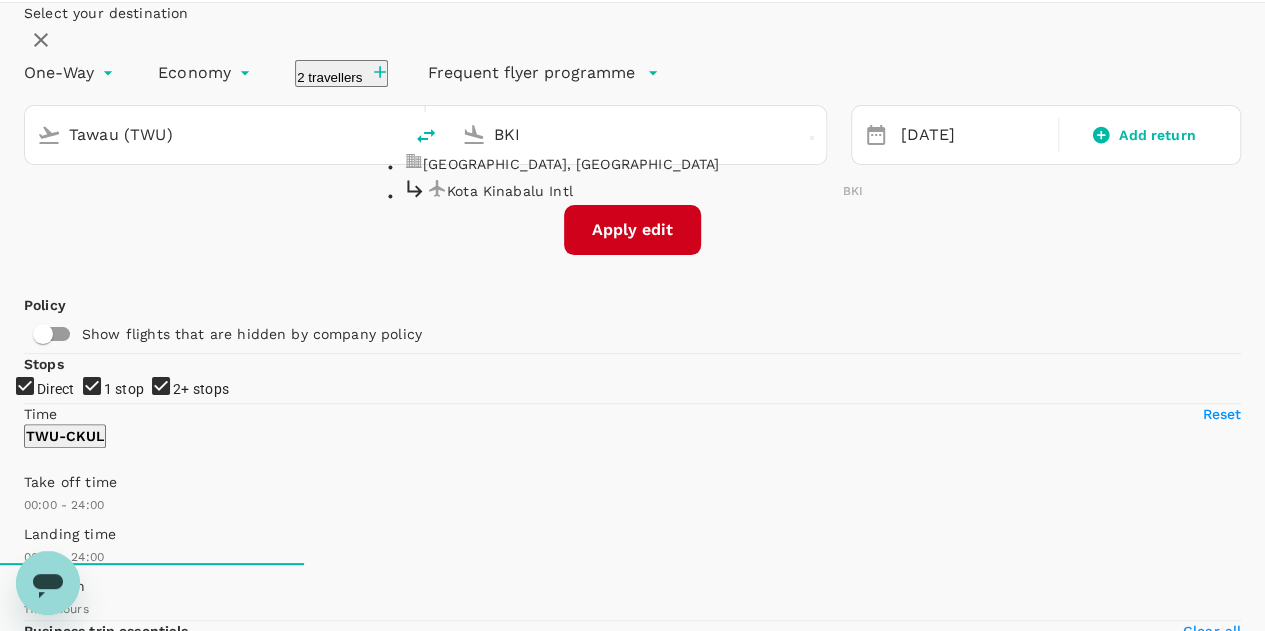 click on "Kota Kinabalu Intl" at bounding box center [645, 191] 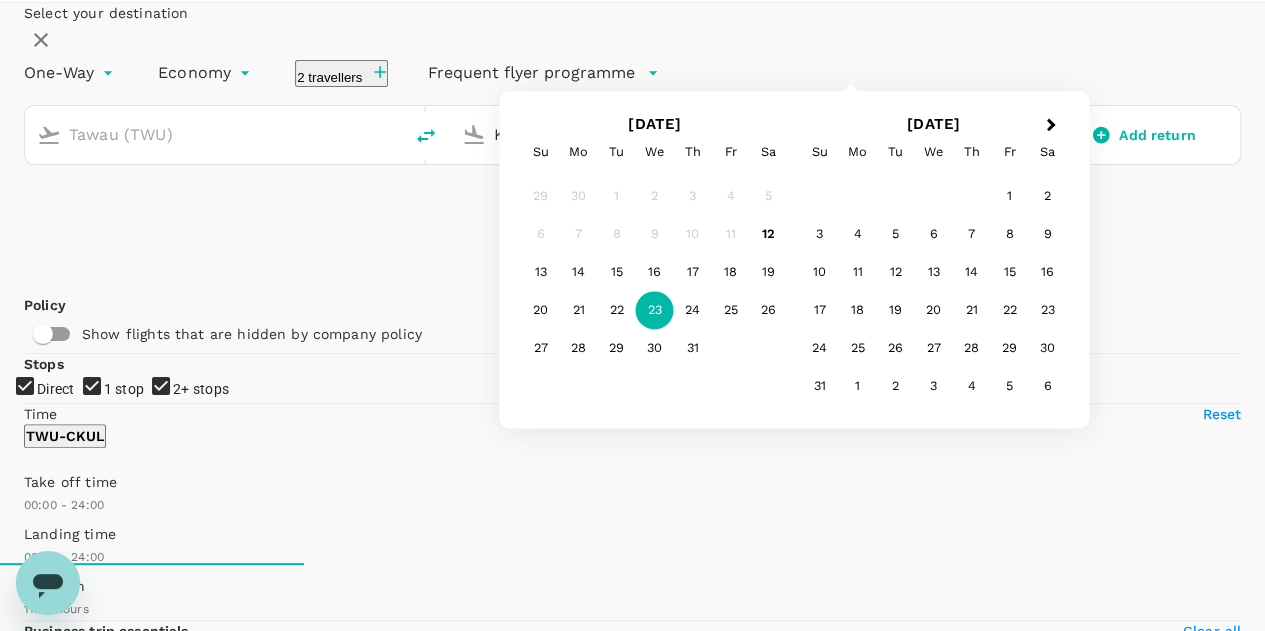 type on "Kota Kinabalu Intl (BKI)" 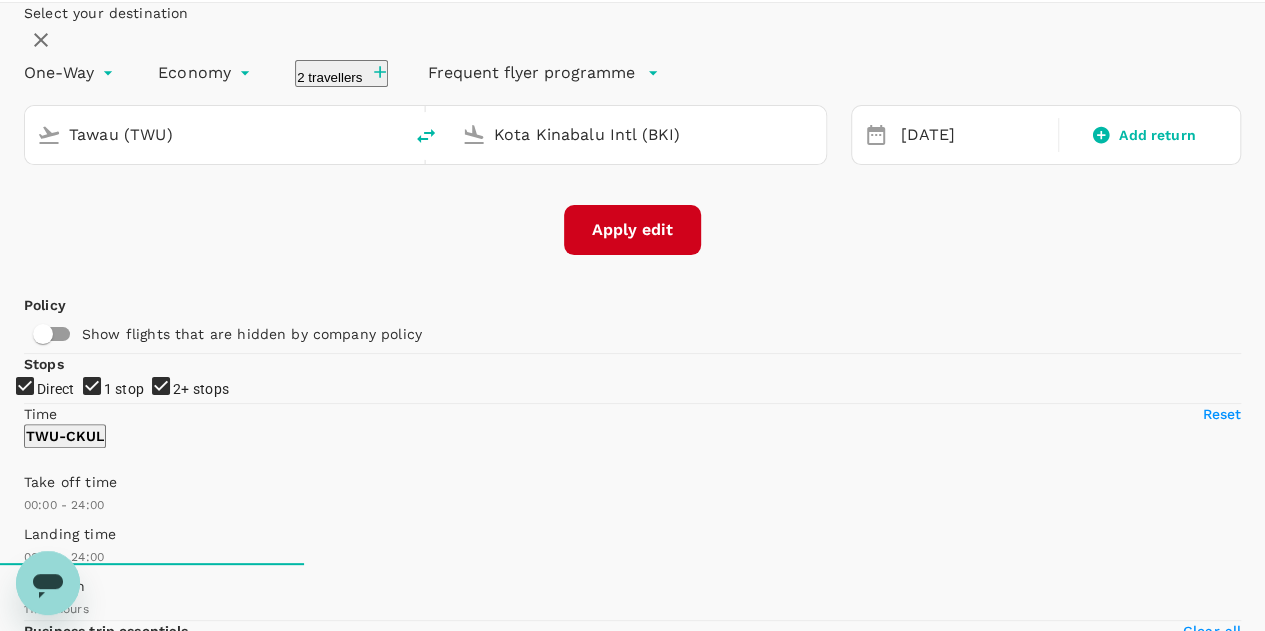 click on "Apply edit" at bounding box center [632, 230] 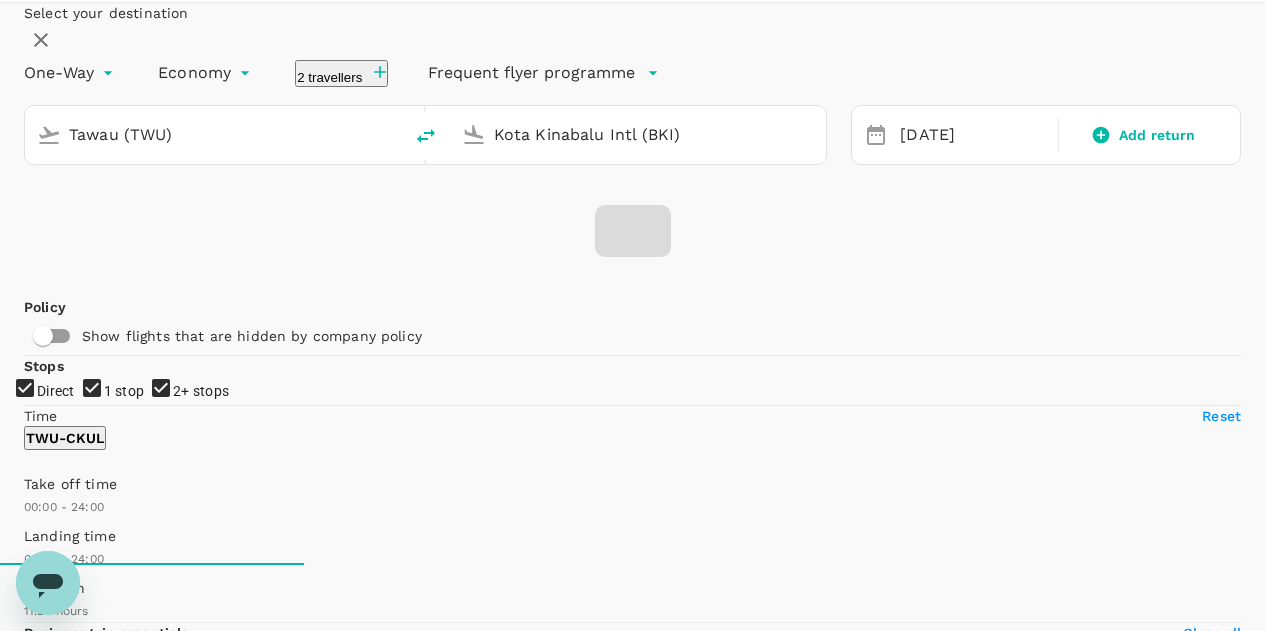 click on "Confirm" at bounding box center (73, 40115) 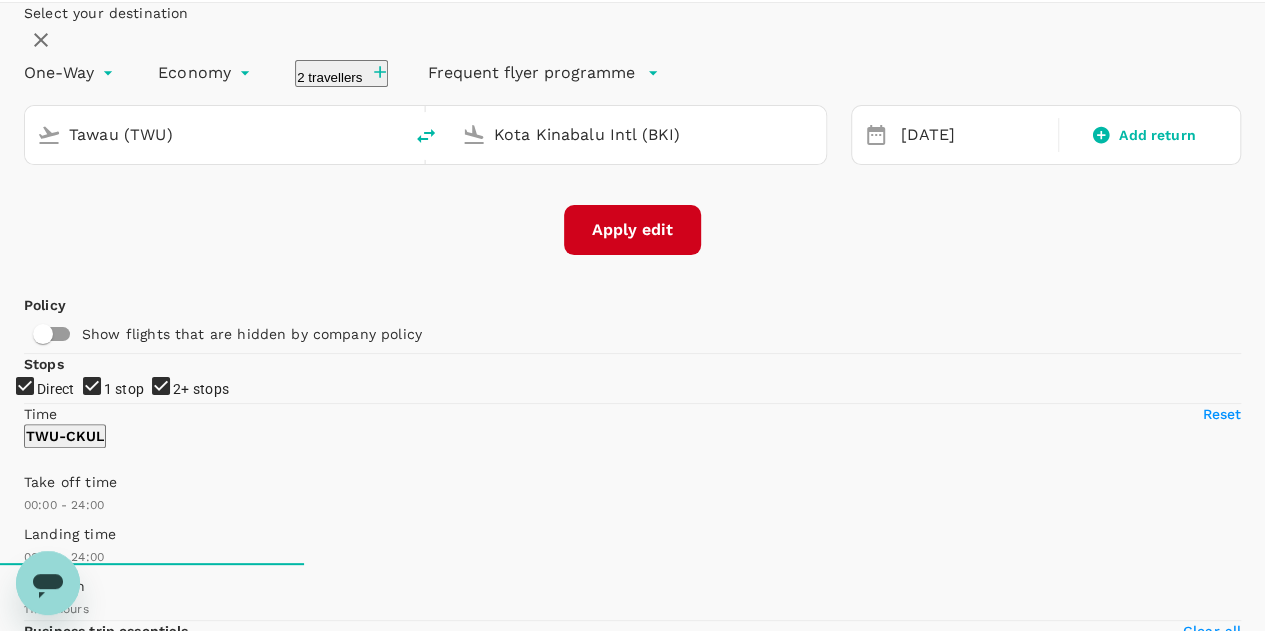 checkbox on "false" 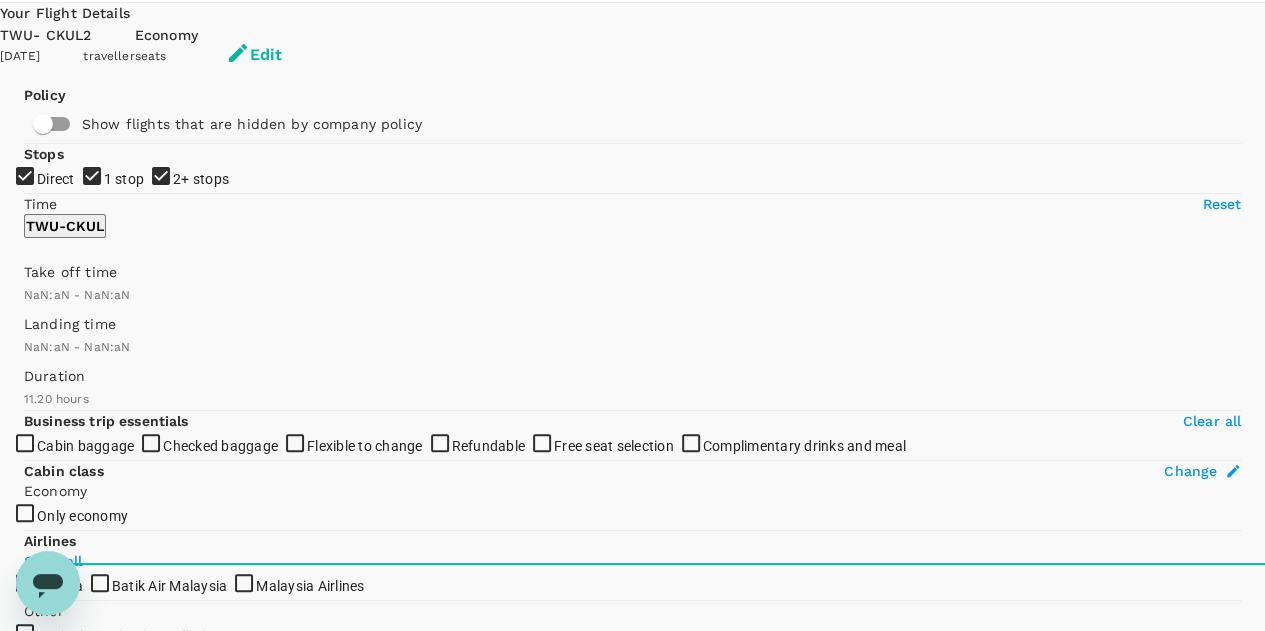 type on "1440" 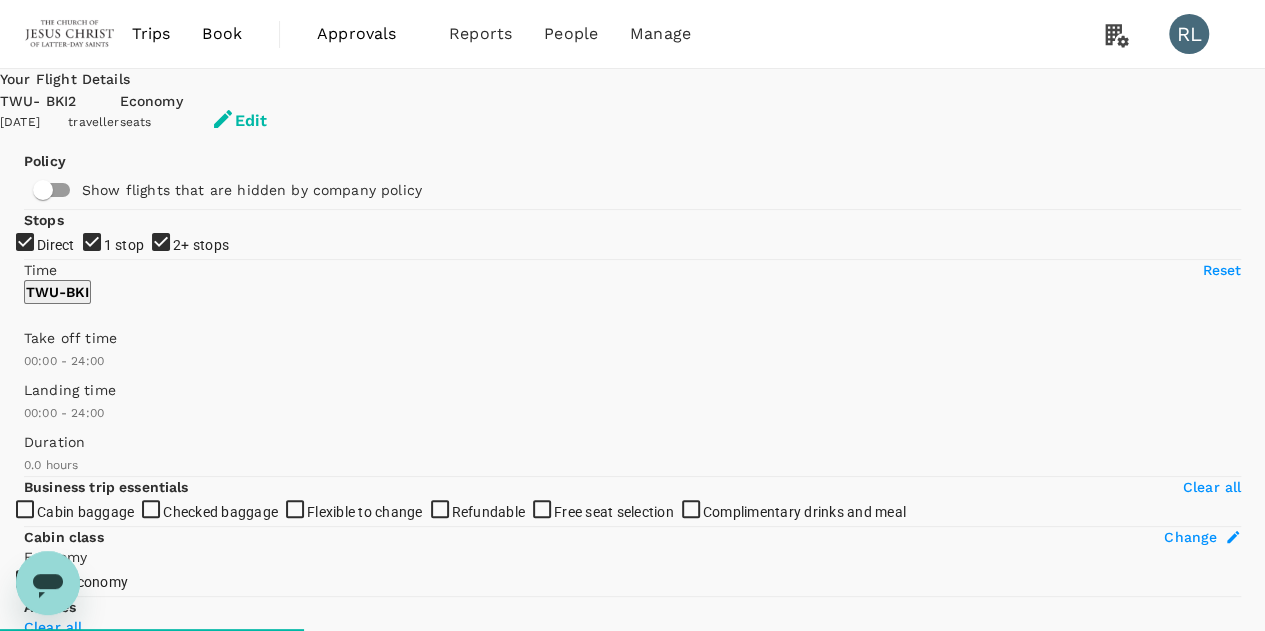 type on "325" 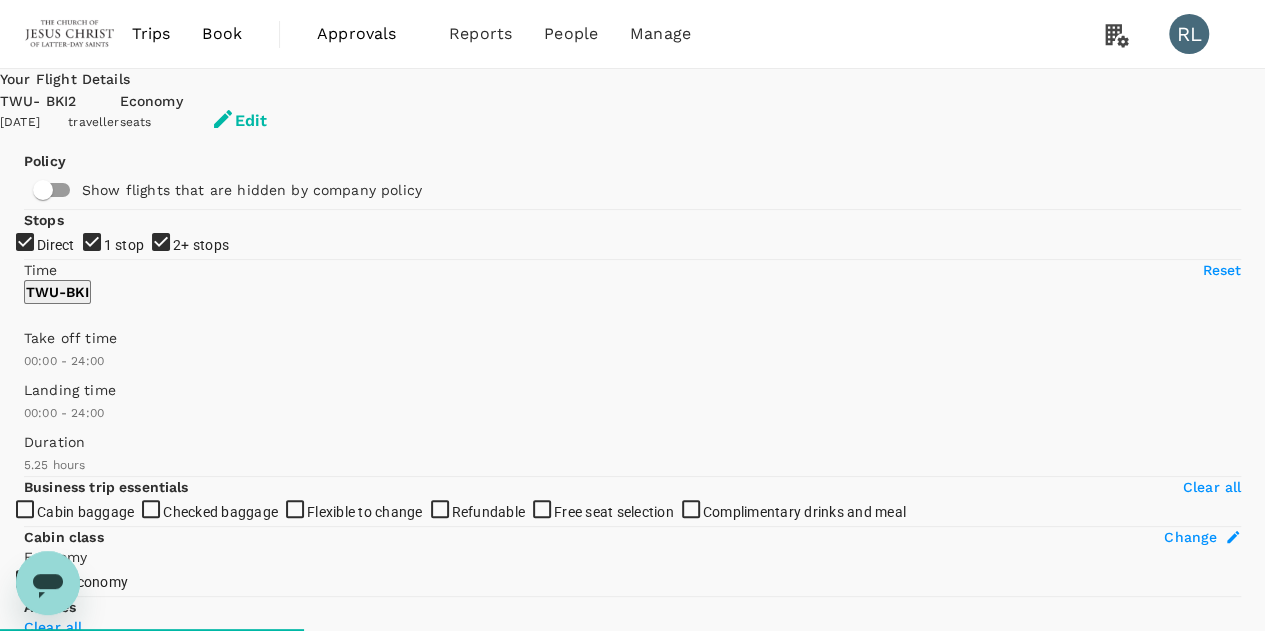 click on "Recommended" at bounding box center [131, 787] 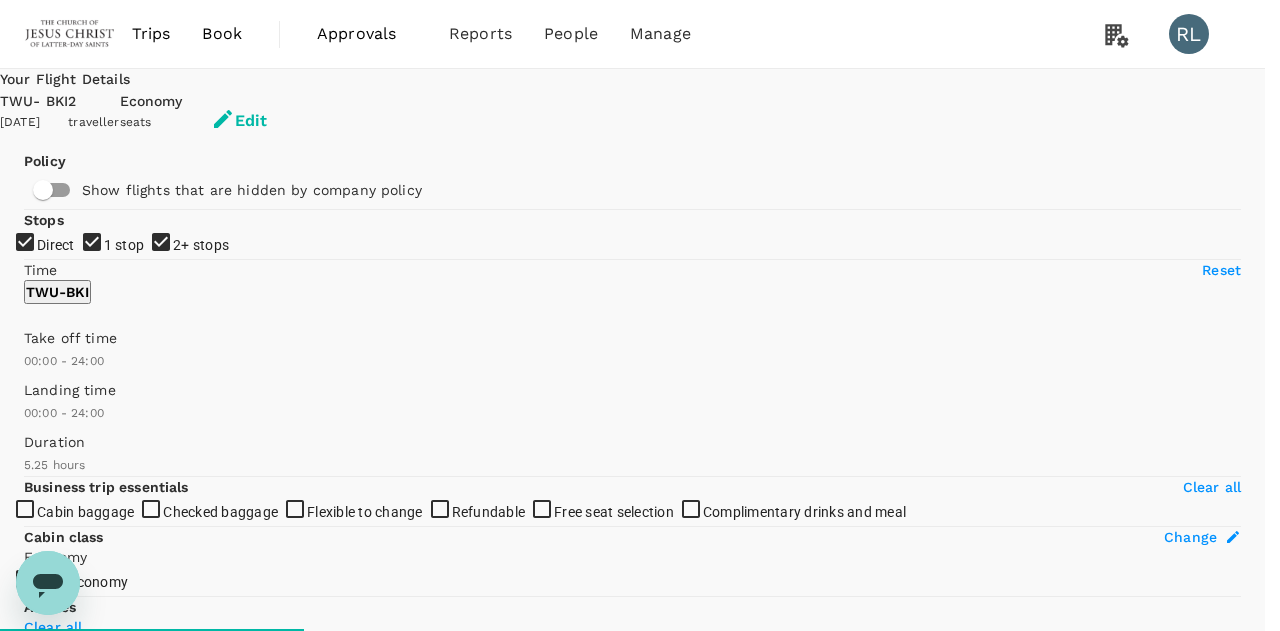 click on "Departure Time" at bounding box center [632, 10824] 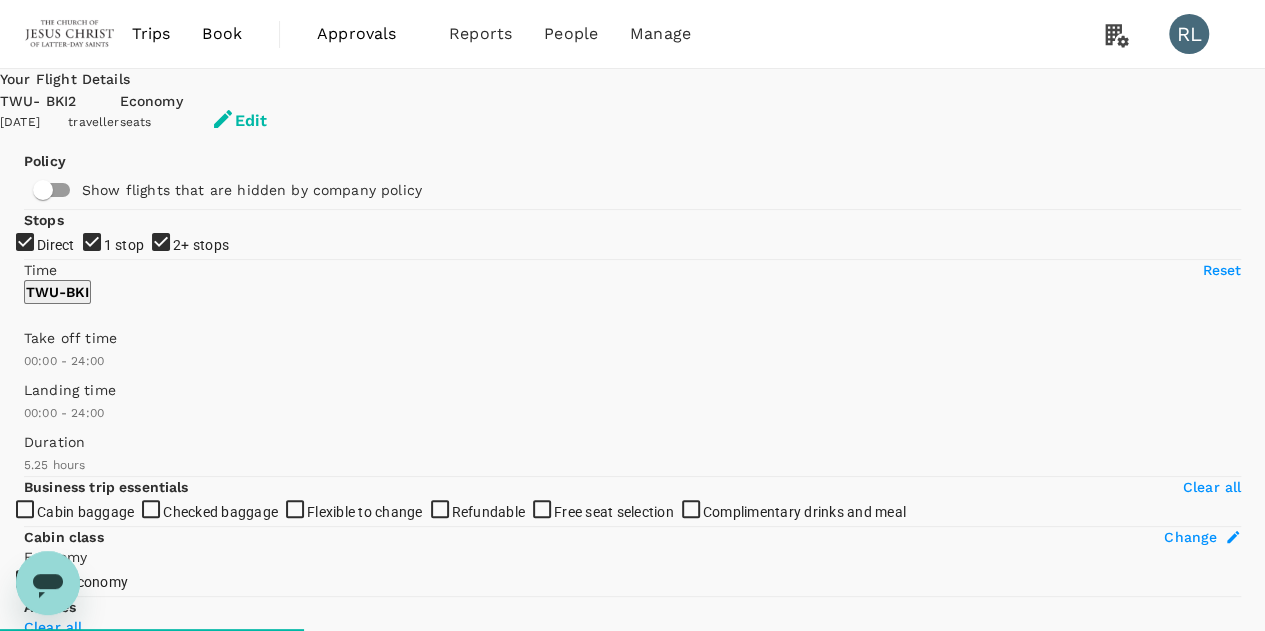 type on "485" 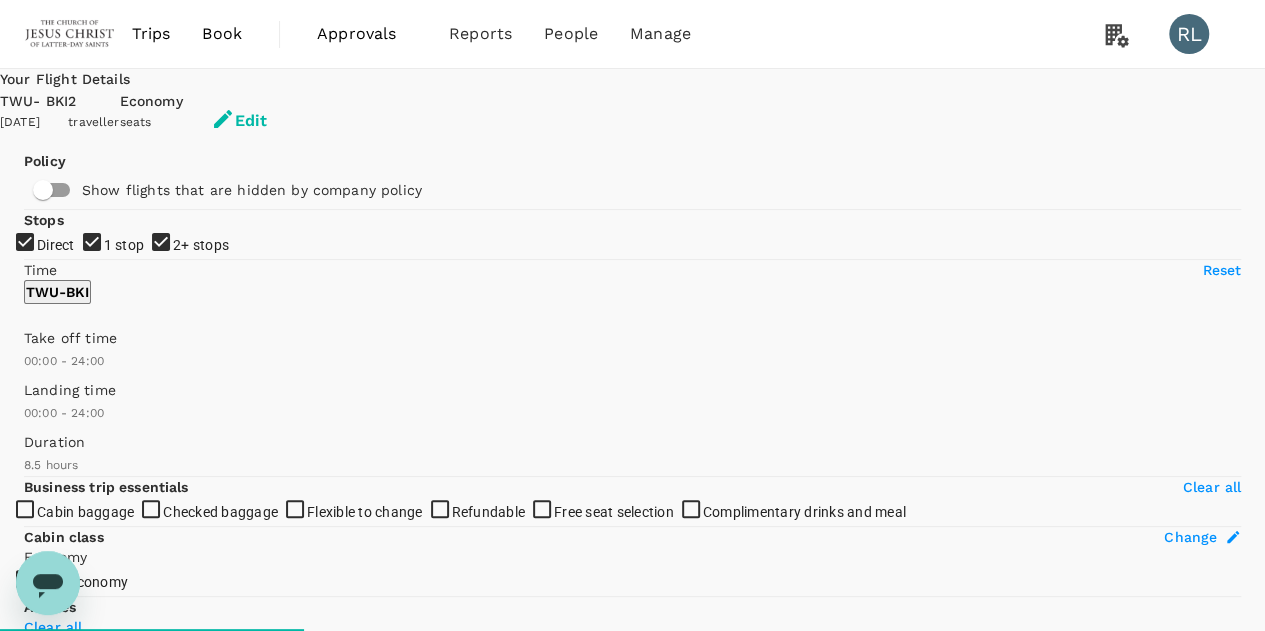 click on "View flight details" at bounding box center [819, 827] 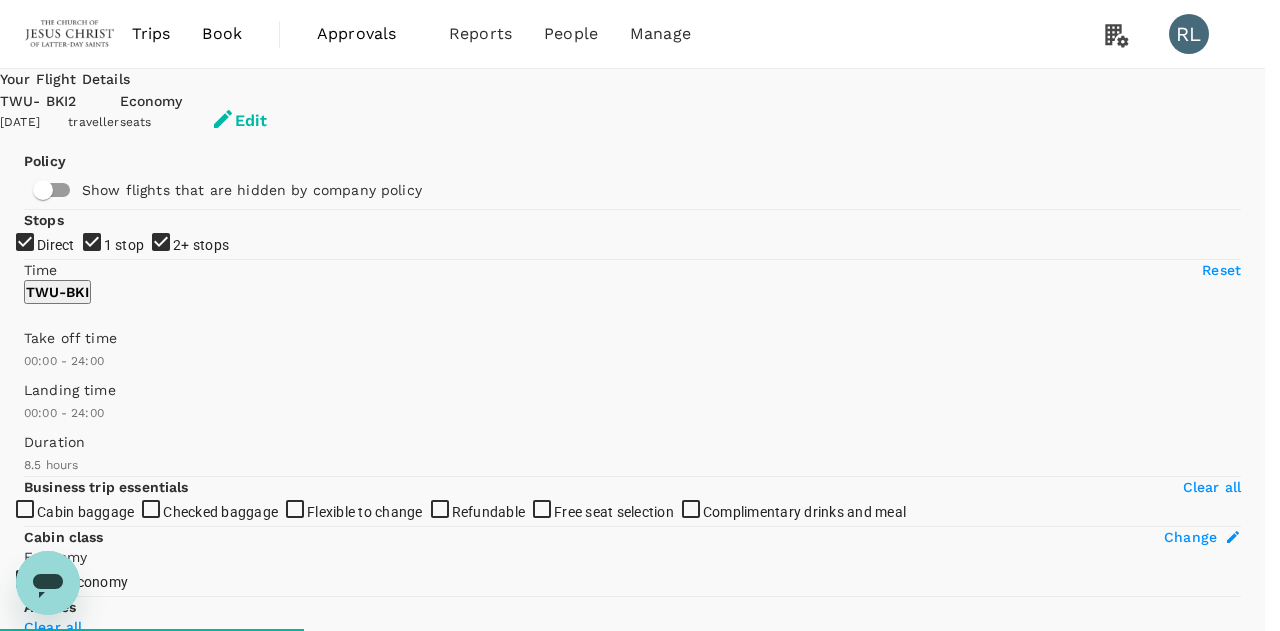 click 